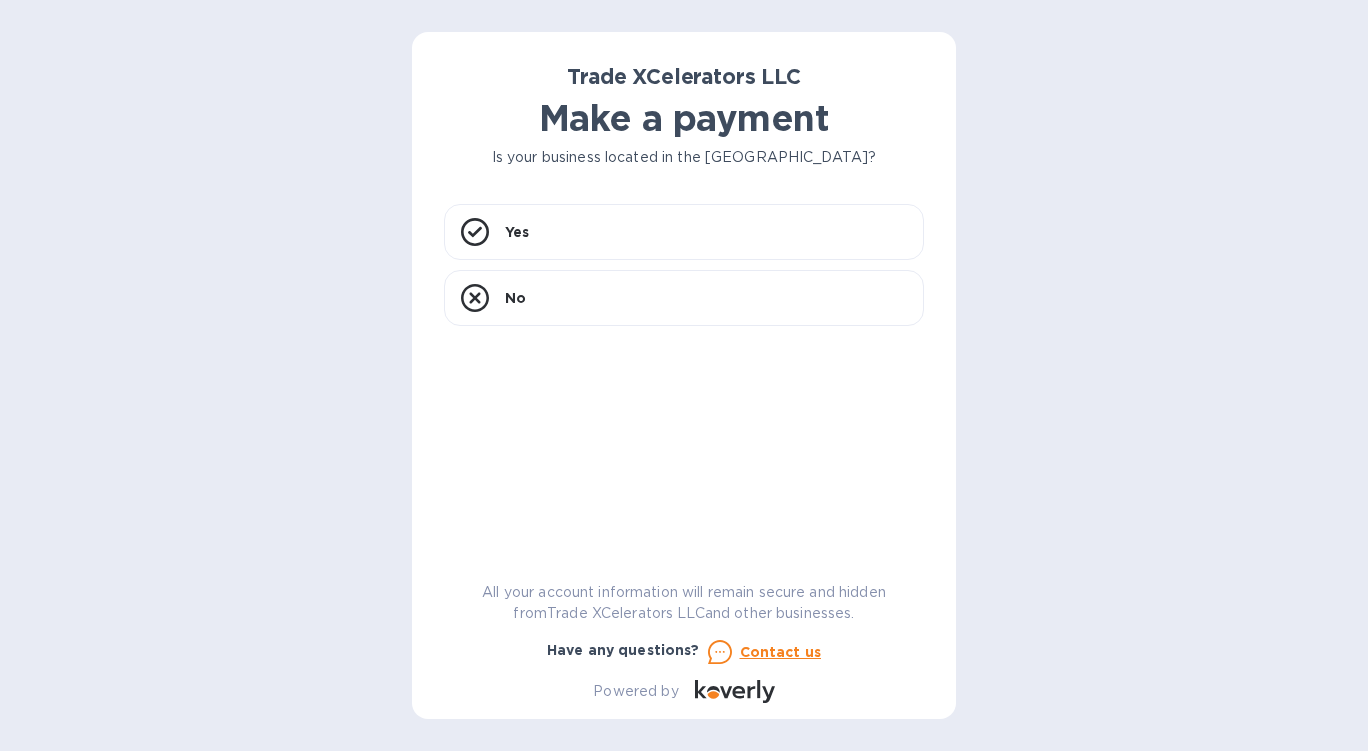 scroll, scrollTop: 0, scrollLeft: 0, axis: both 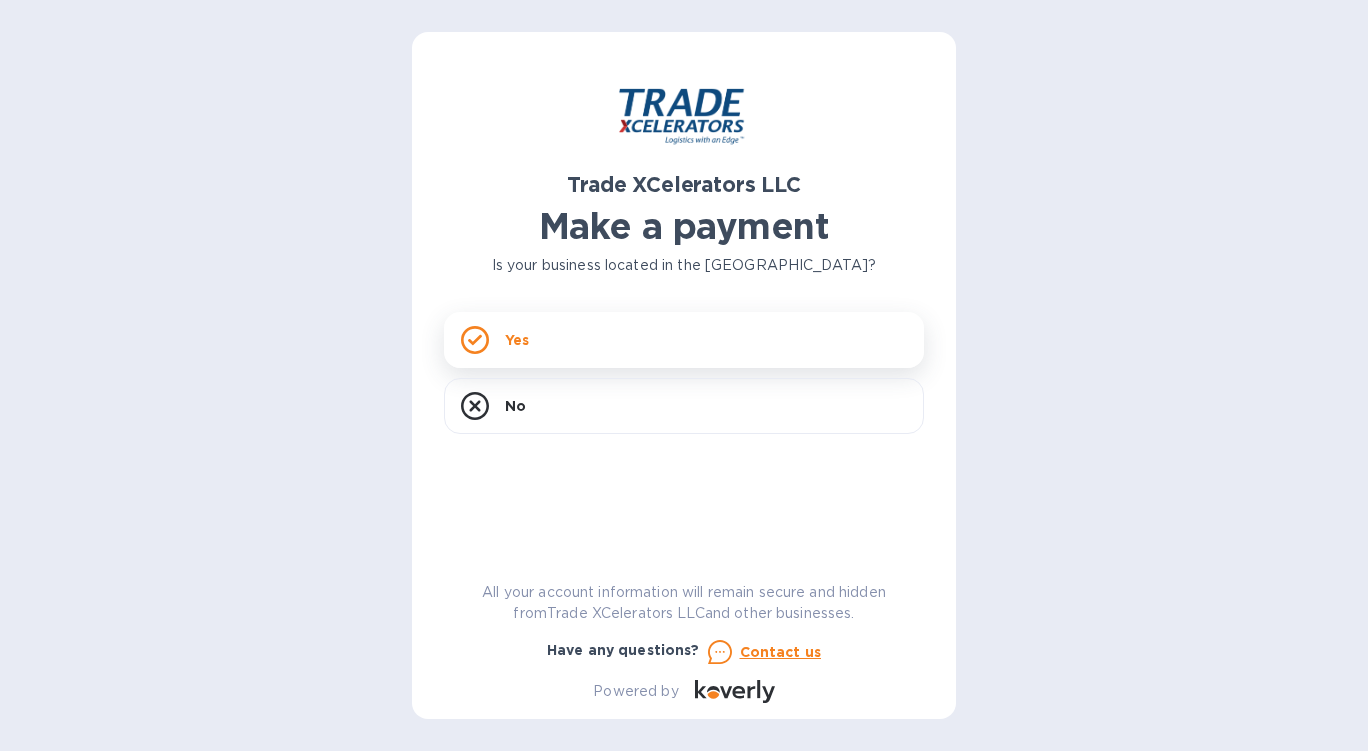 click on "Yes" at bounding box center [684, 340] 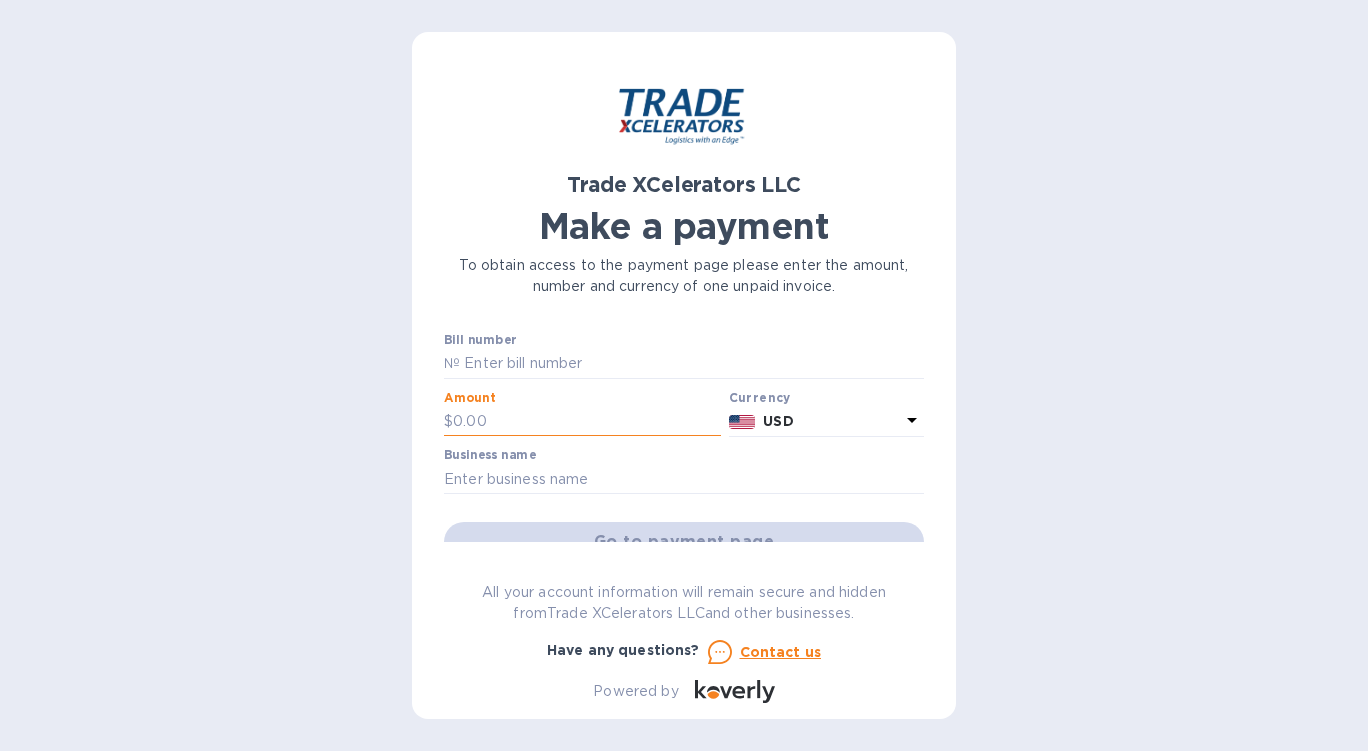 click at bounding box center (587, 422) 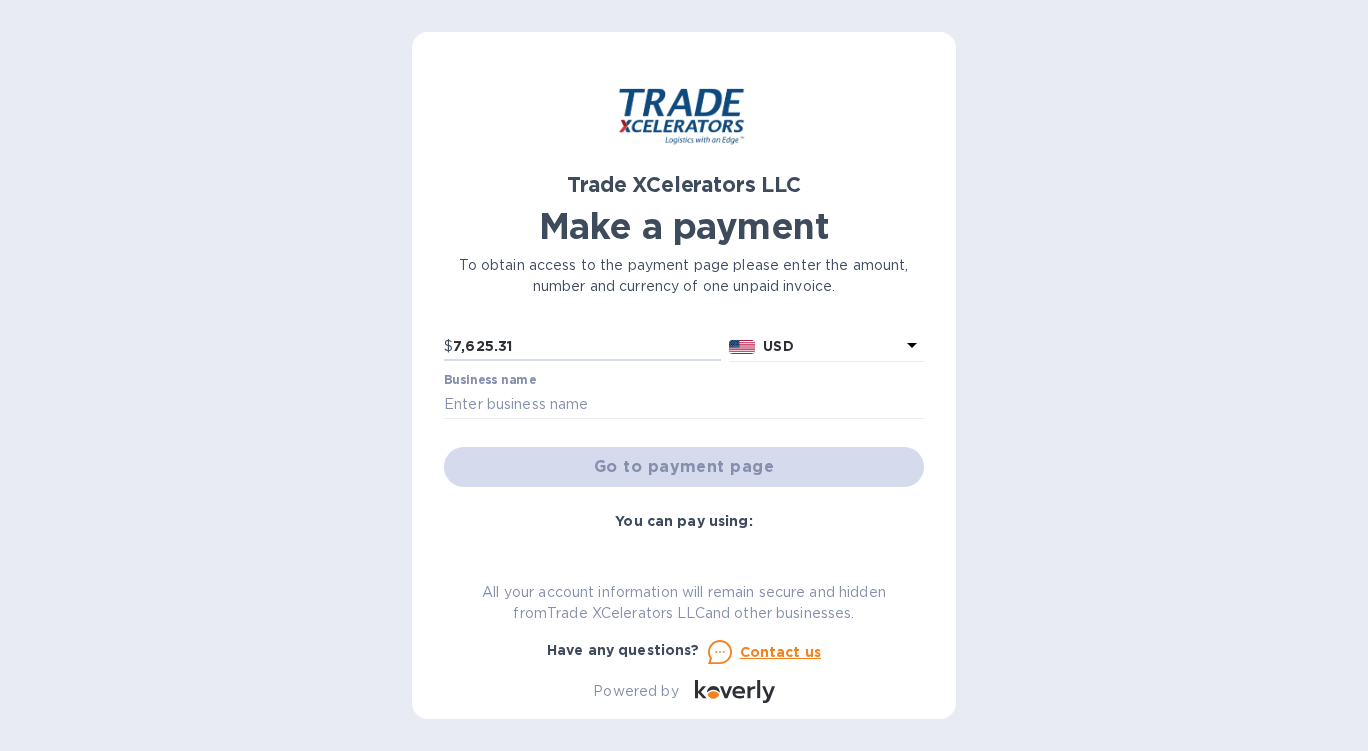 scroll, scrollTop: 88, scrollLeft: 0, axis: vertical 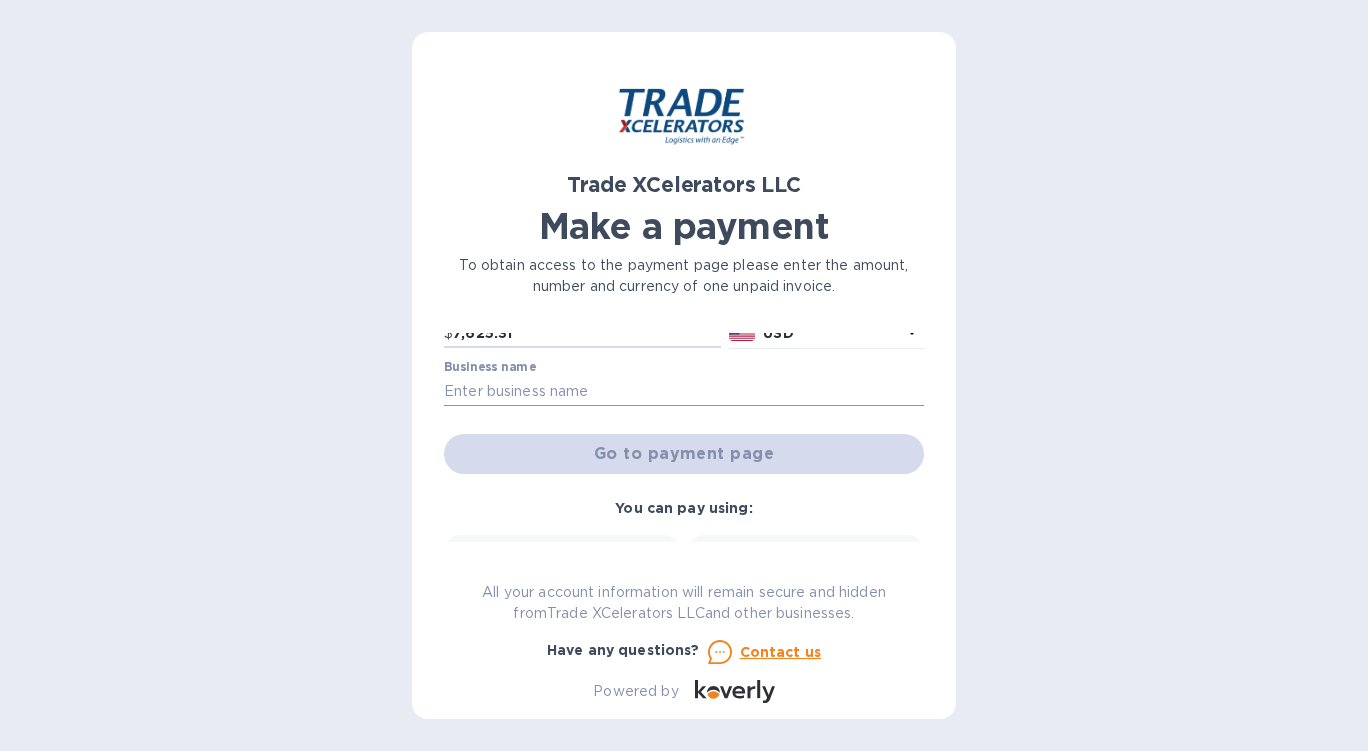 type on "7,625.31" 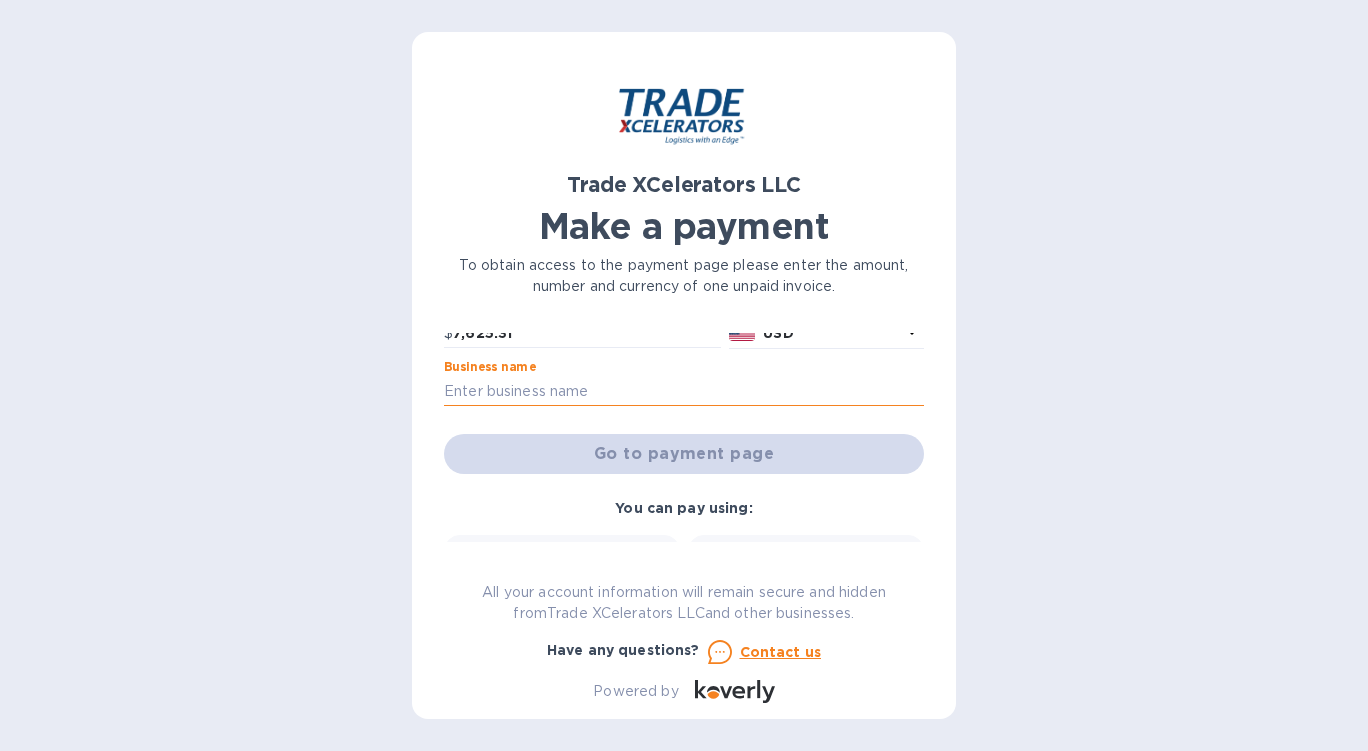 click at bounding box center [684, 391] 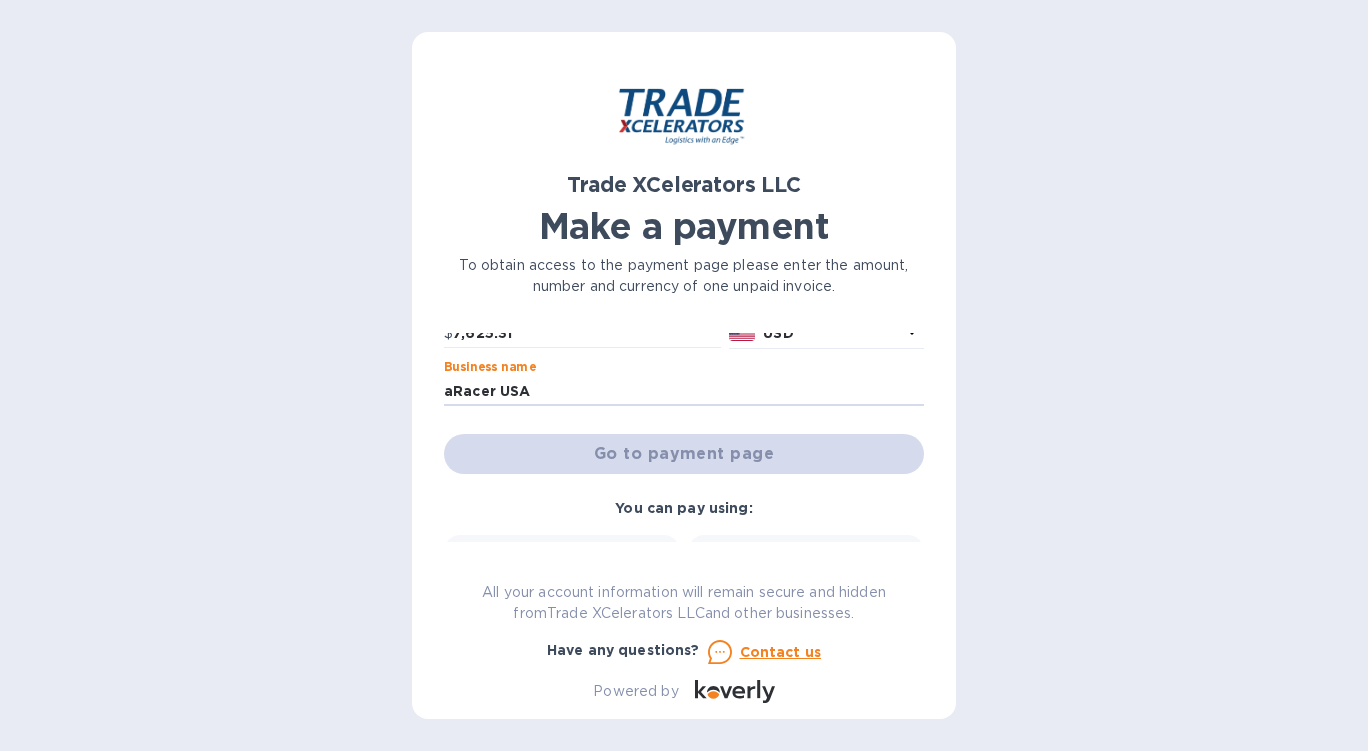 scroll, scrollTop: 0, scrollLeft: 0, axis: both 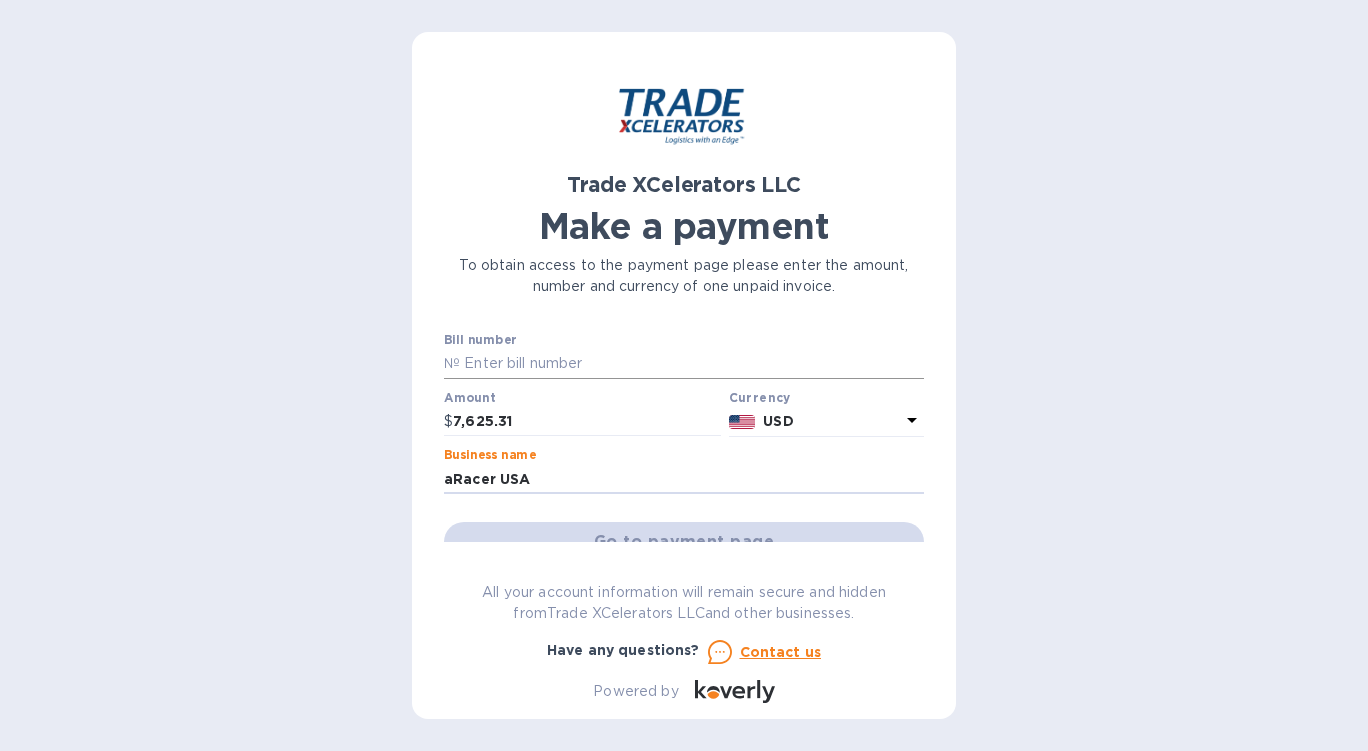 type on "aRacer USA" 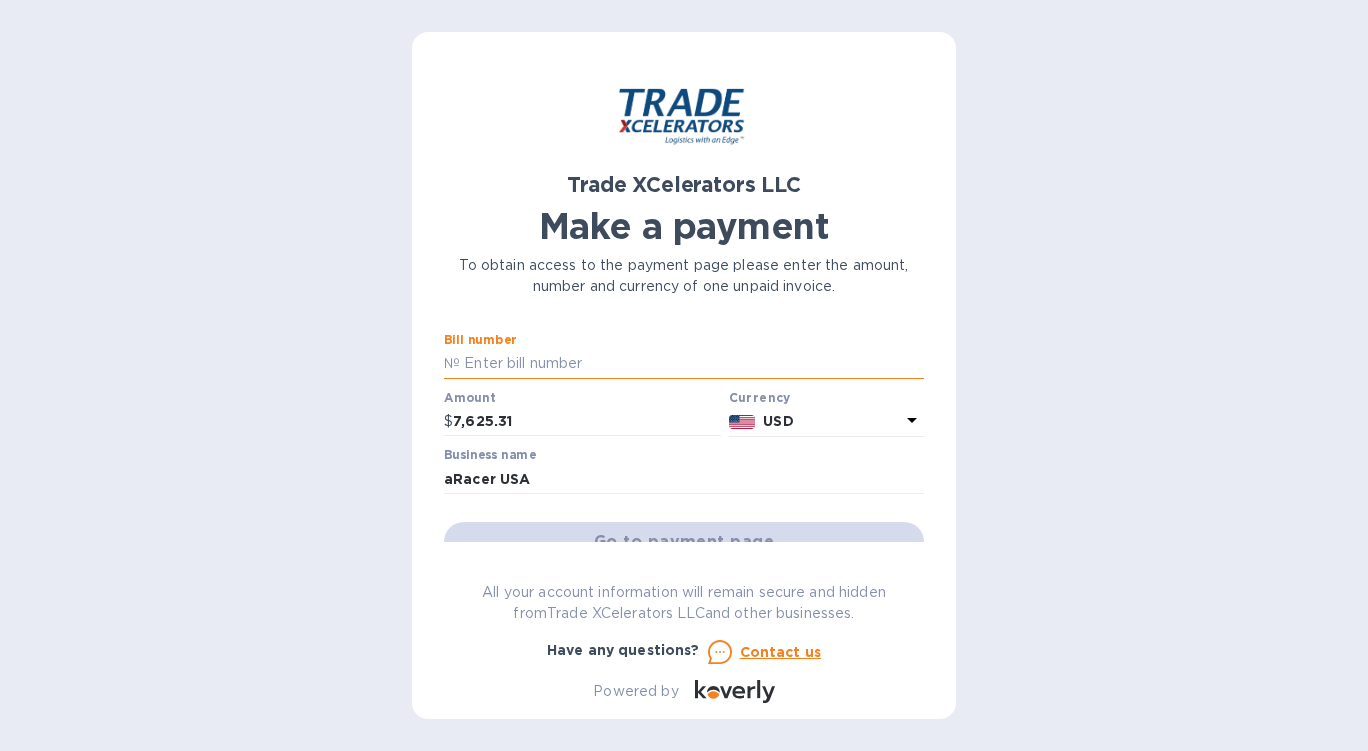 click at bounding box center [692, 364] 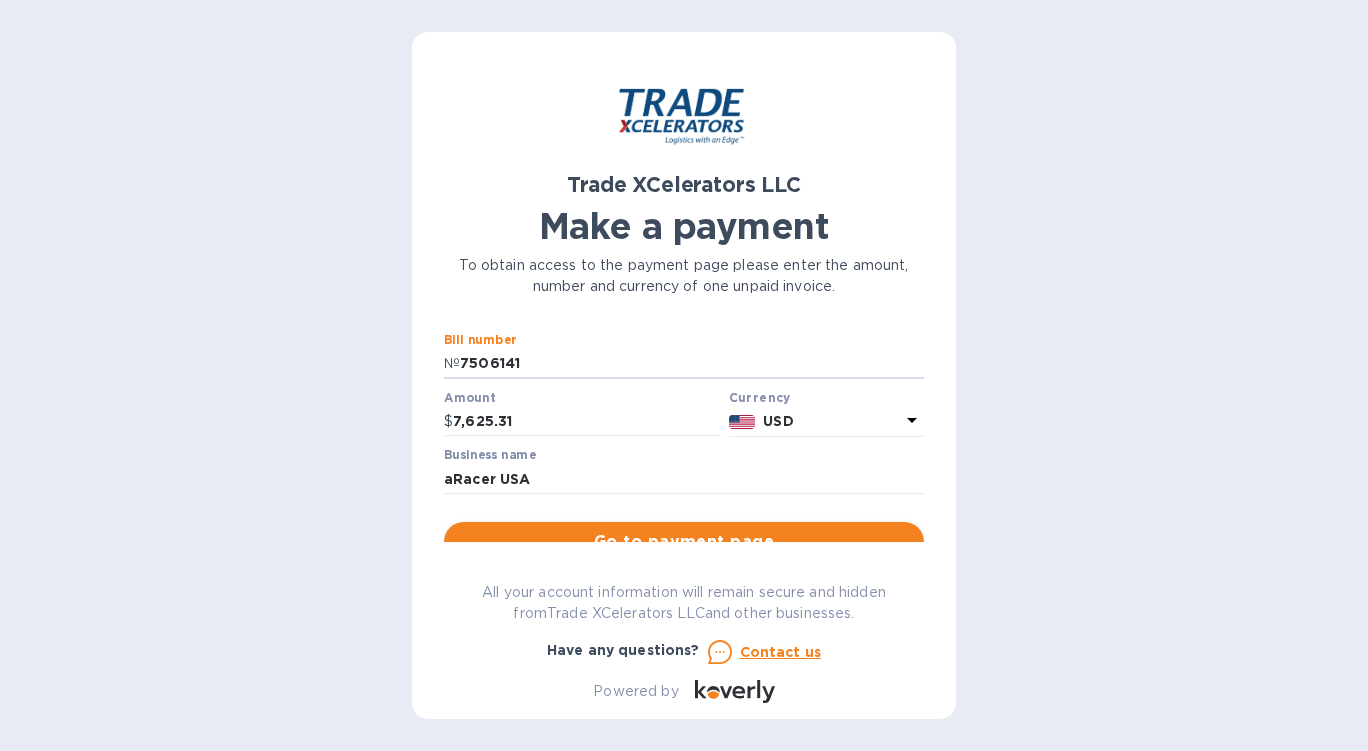type on "7506141" 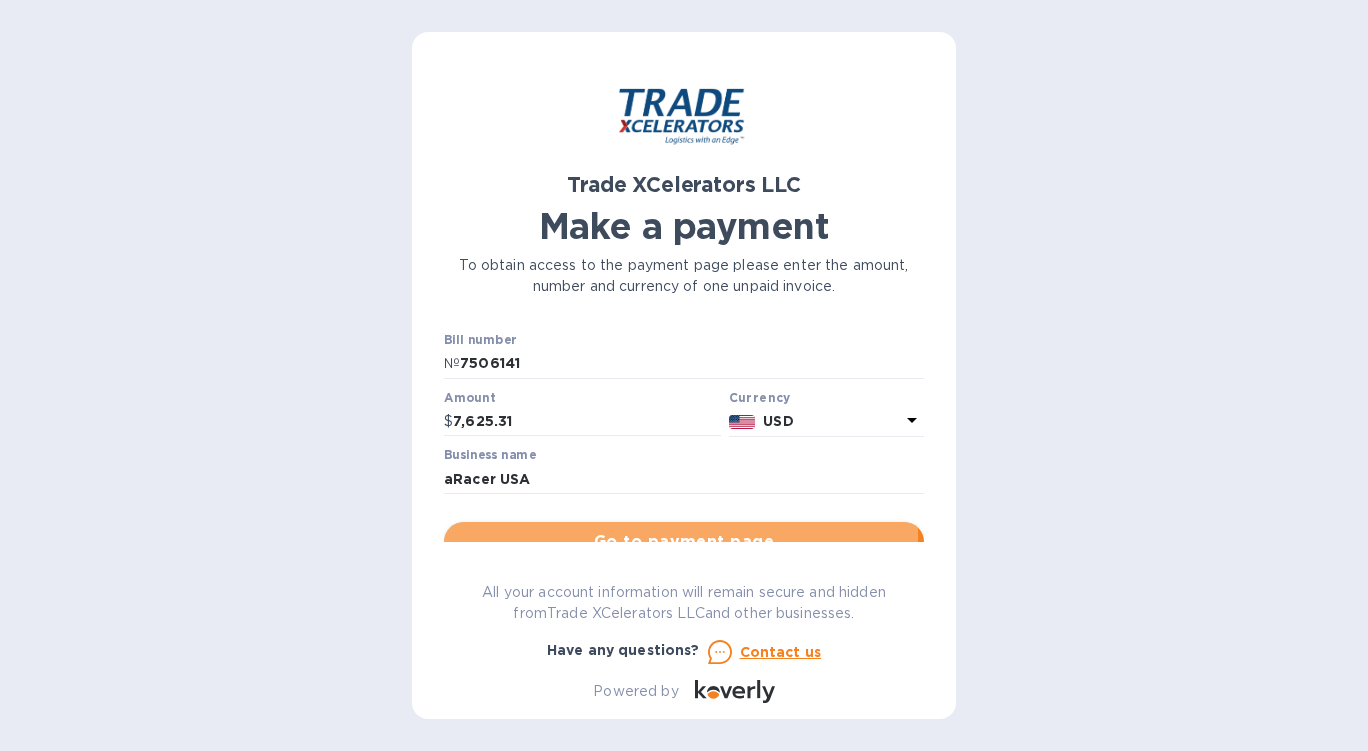 click on "Go to payment page" at bounding box center (684, 542) 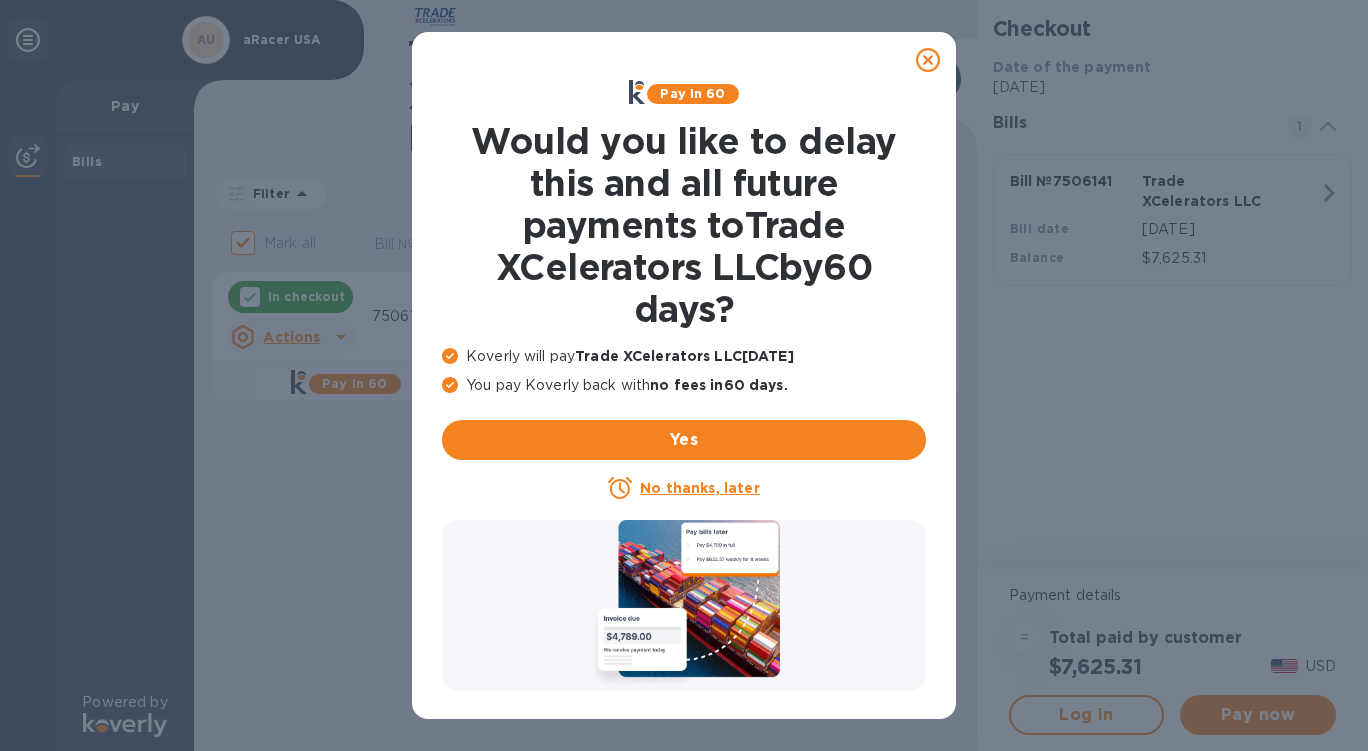 click on "No thanks, later" at bounding box center (699, 488) 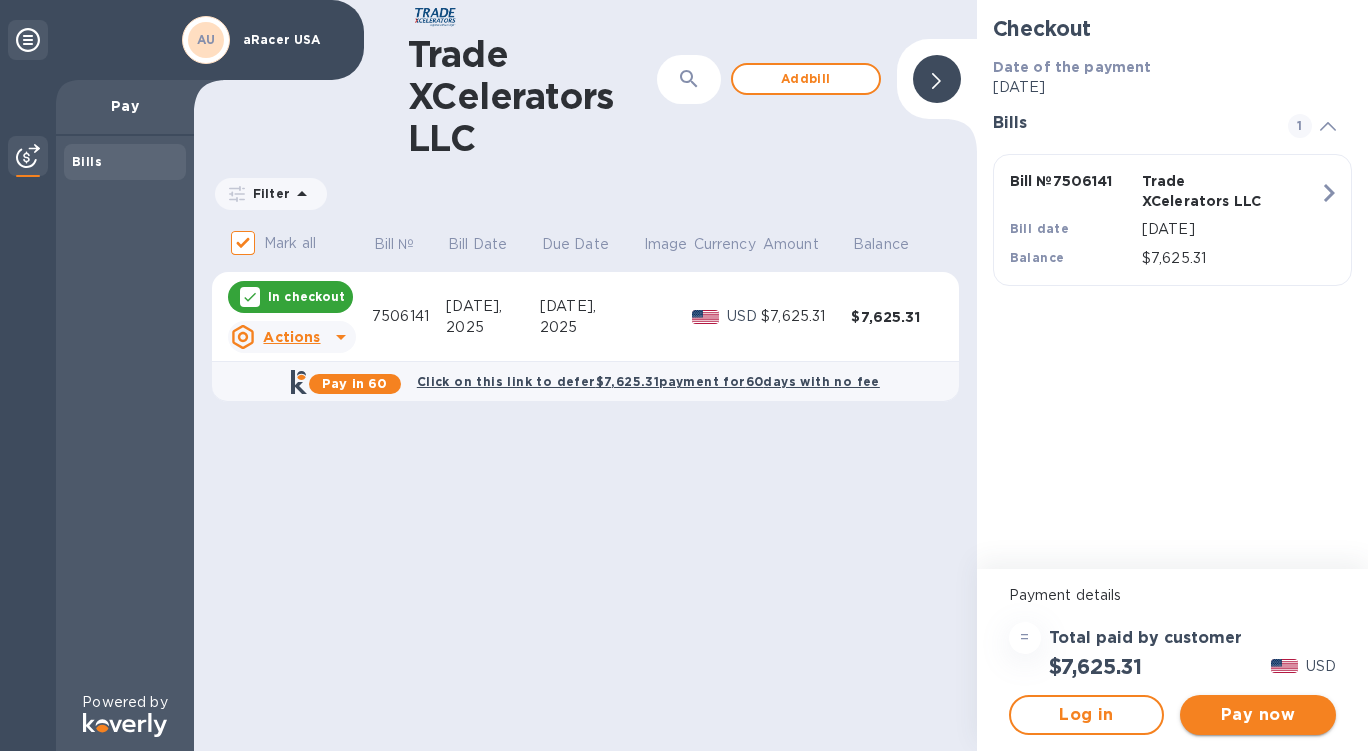 click on "Pay now" at bounding box center (1258, 715) 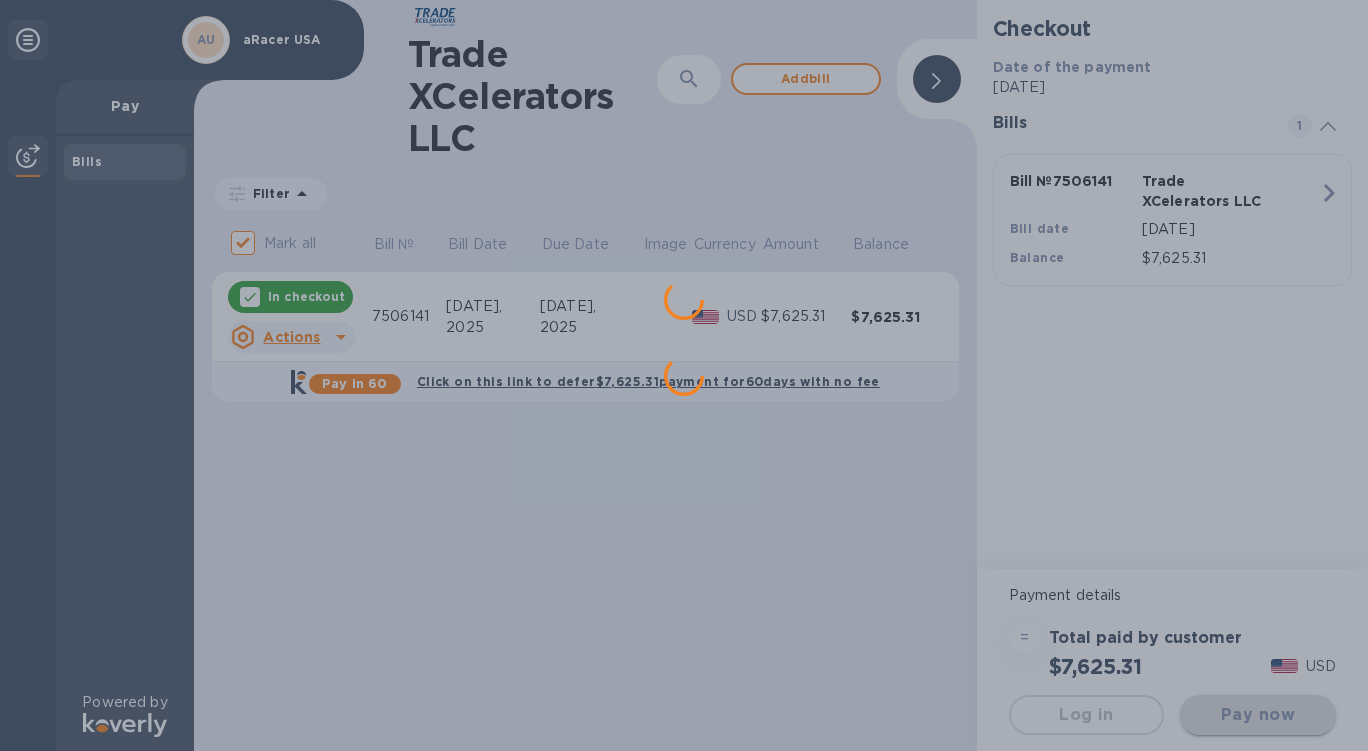 scroll, scrollTop: 0, scrollLeft: 0, axis: both 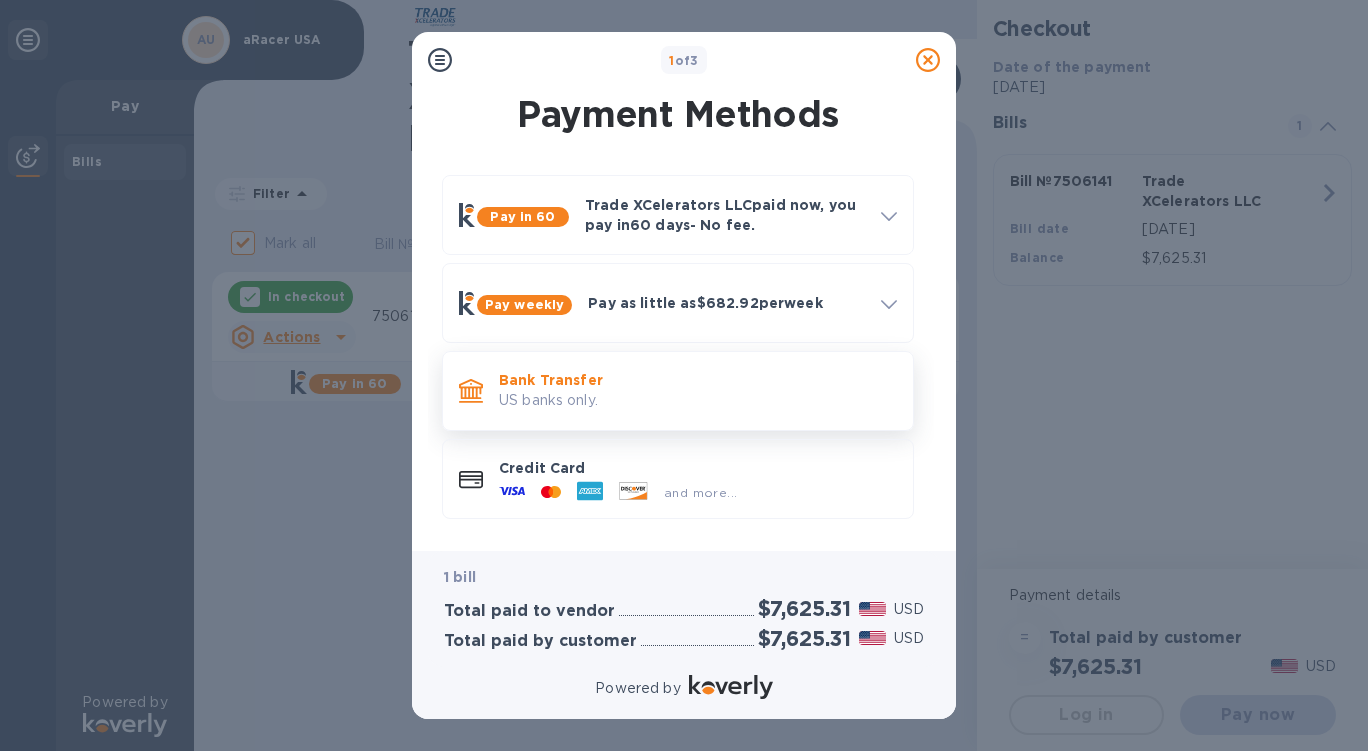 click on "Bank Transfer" at bounding box center [698, 380] 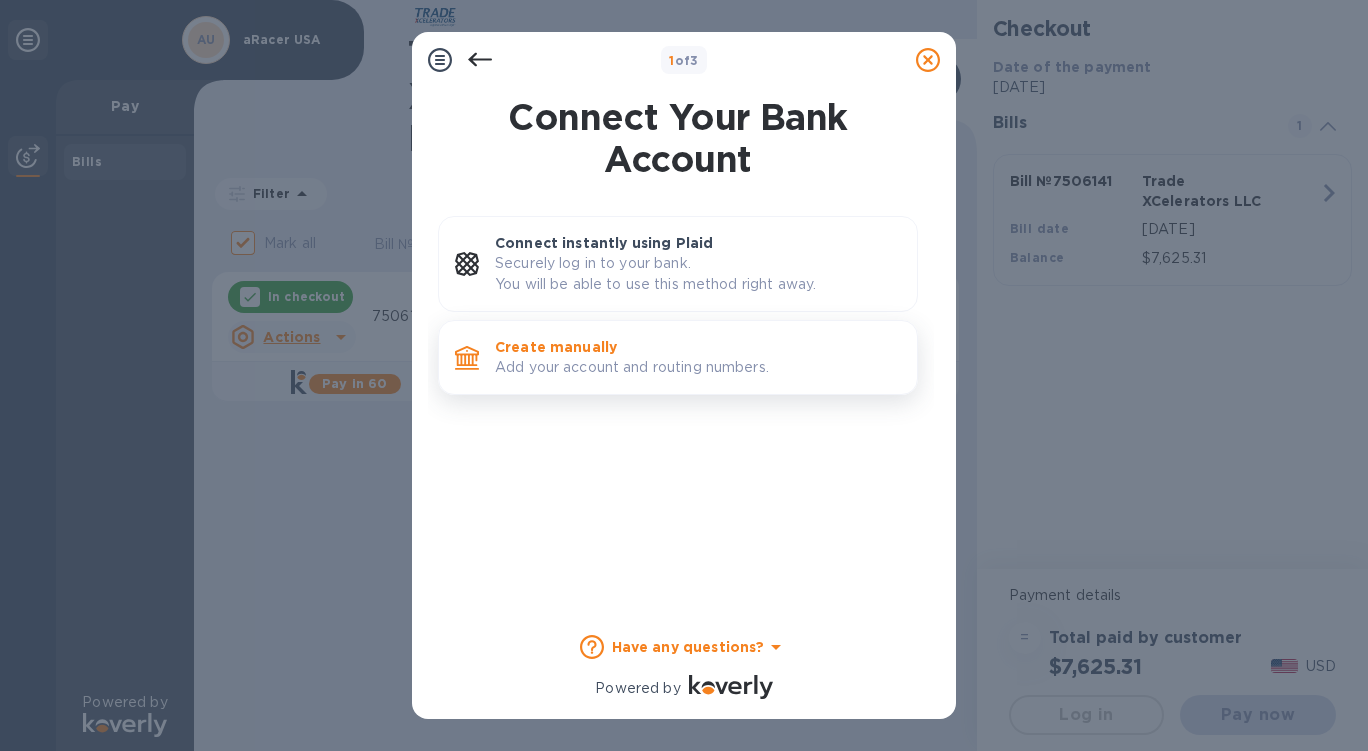 click on "Add your account and routing numbers." at bounding box center [698, 367] 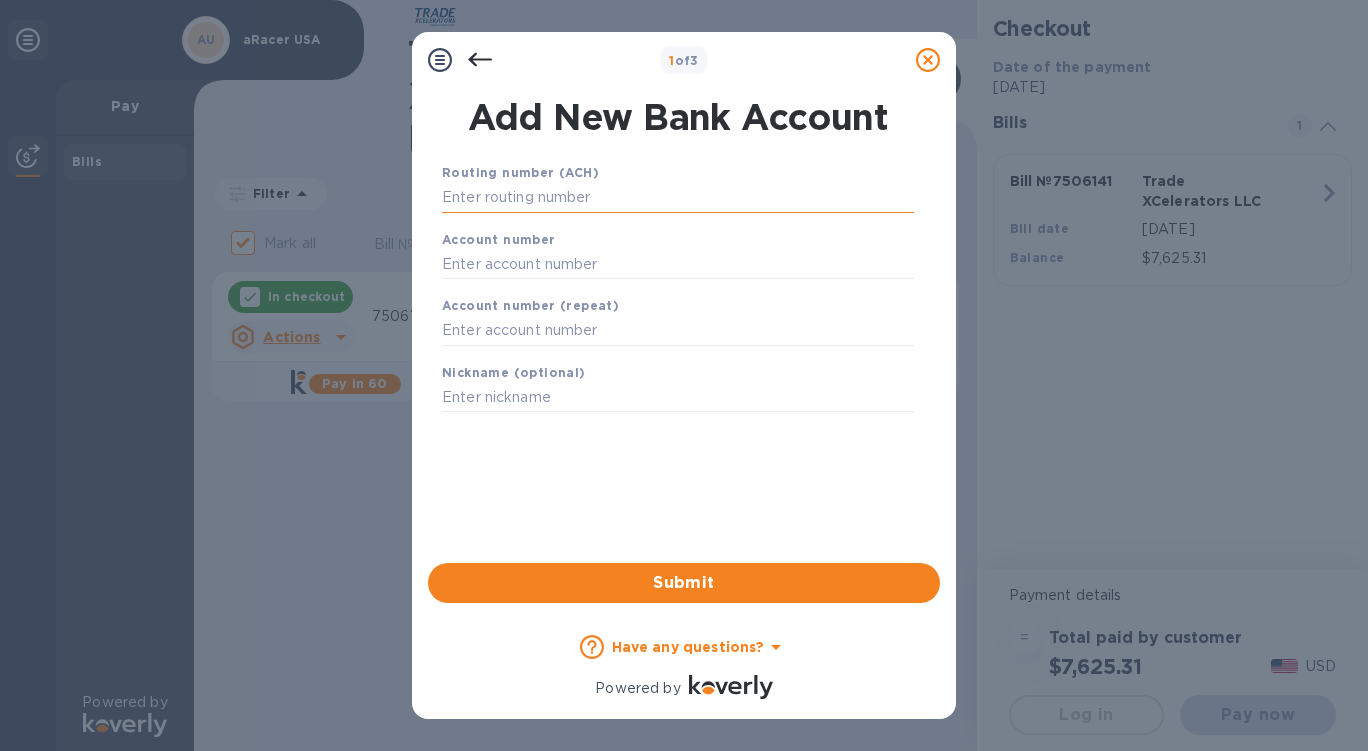 click at bounding box center (678, 198) 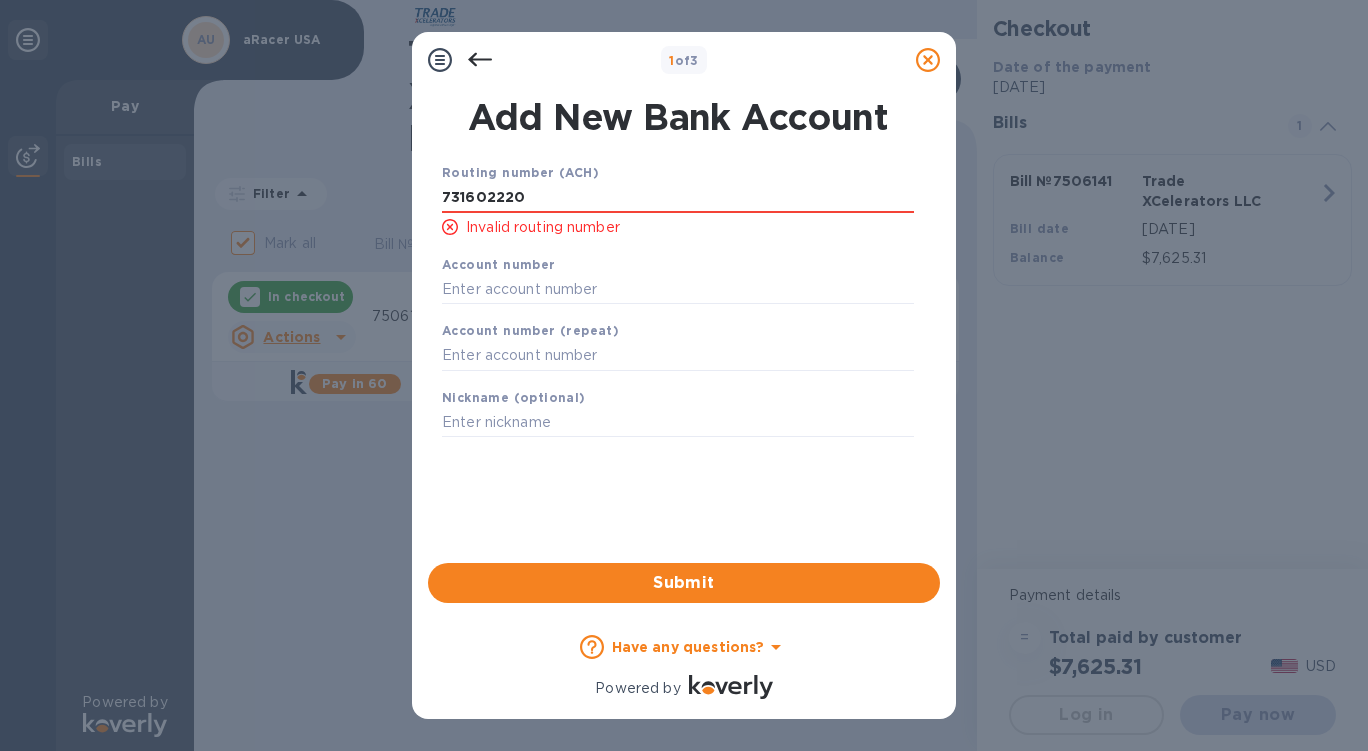 drag, startPoint x: 545, startPoint y: 196, endPoint x: 391, endPoint y: 222, distance: 156.17938 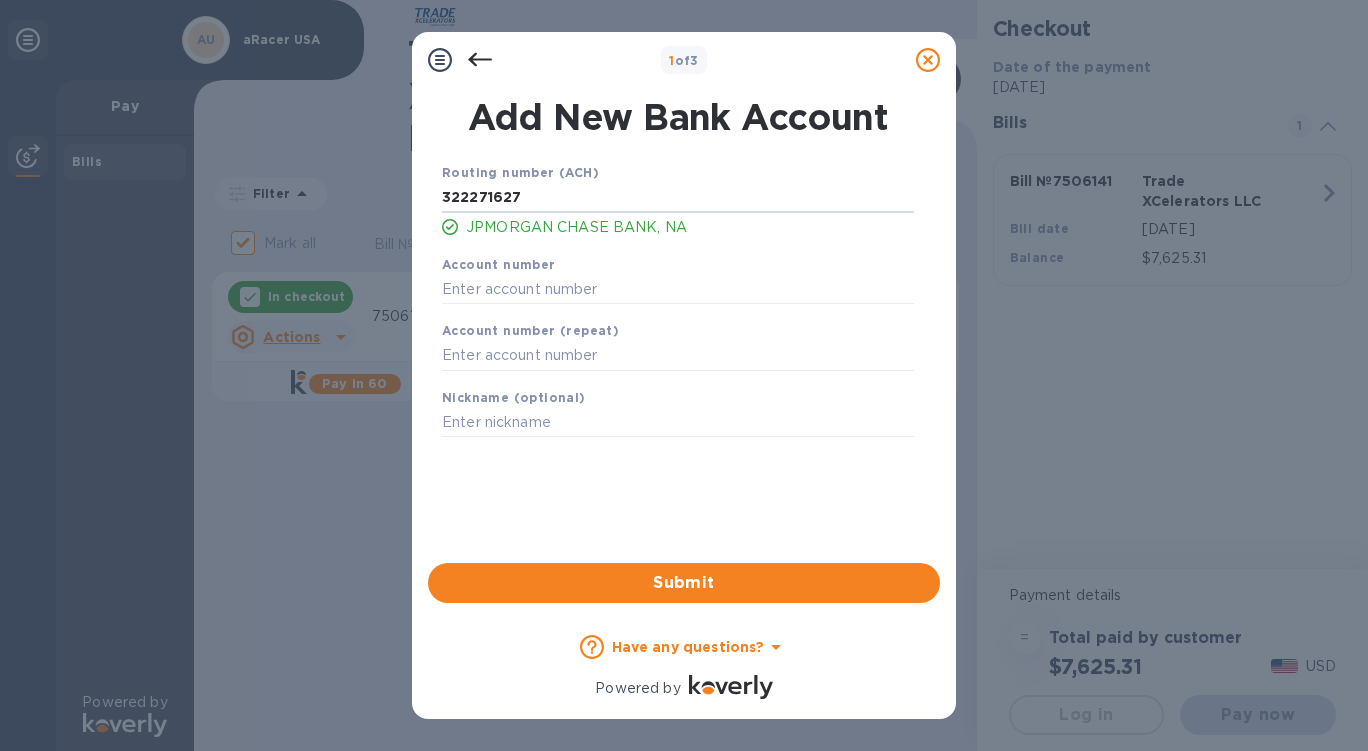 type on "322271627" 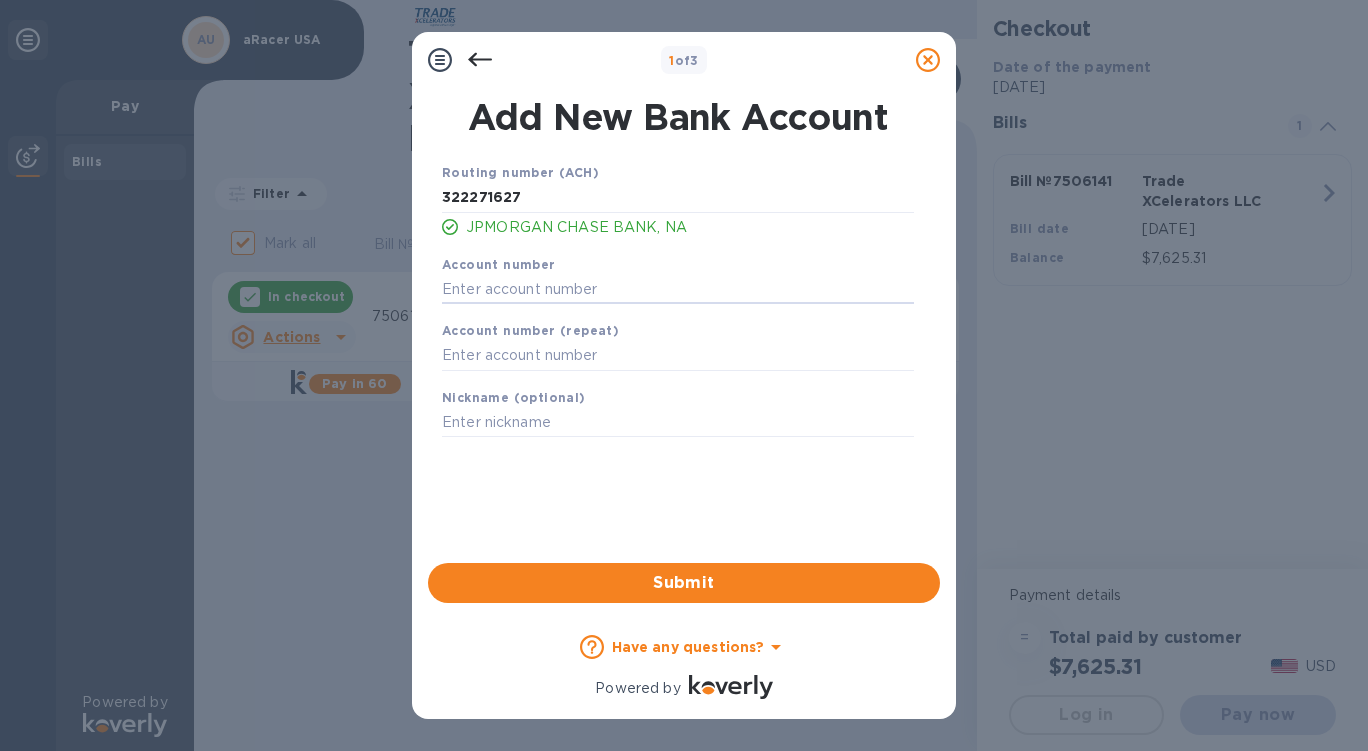 paste on "731602220" 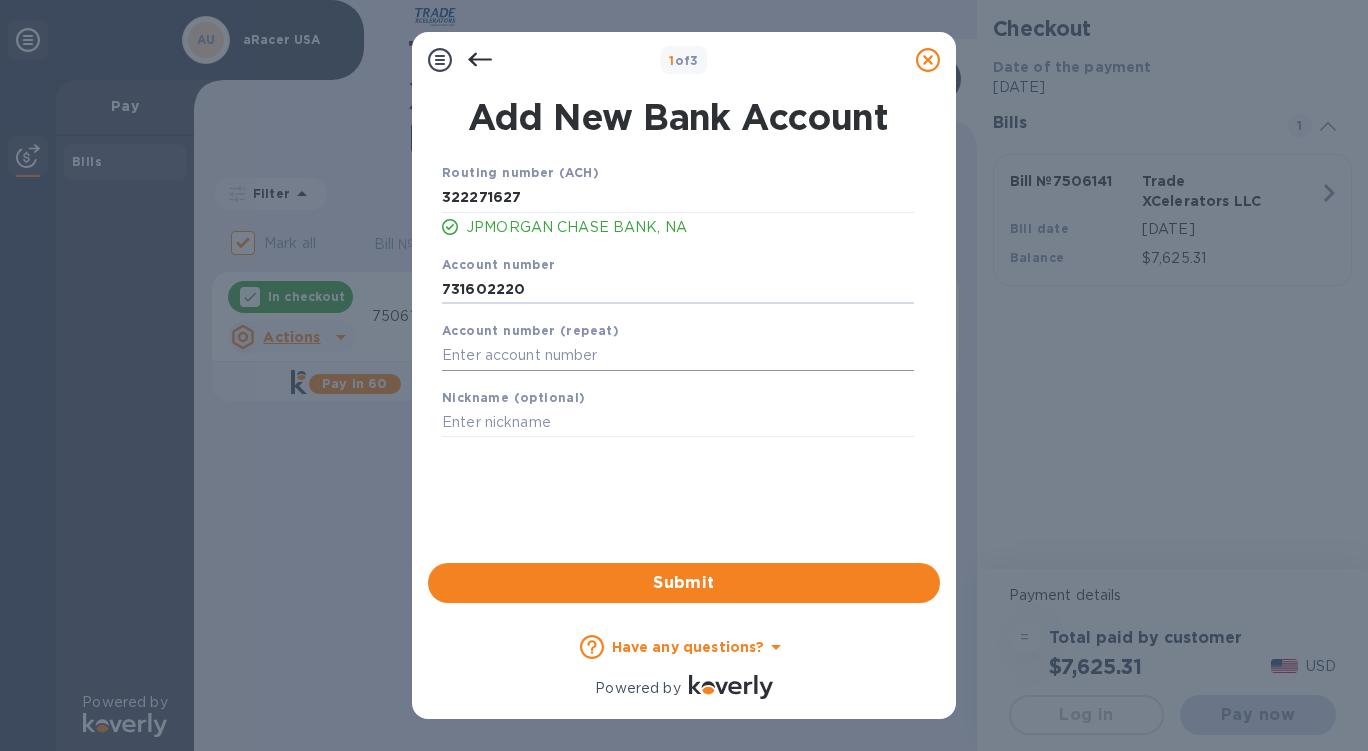 type on "731602220" 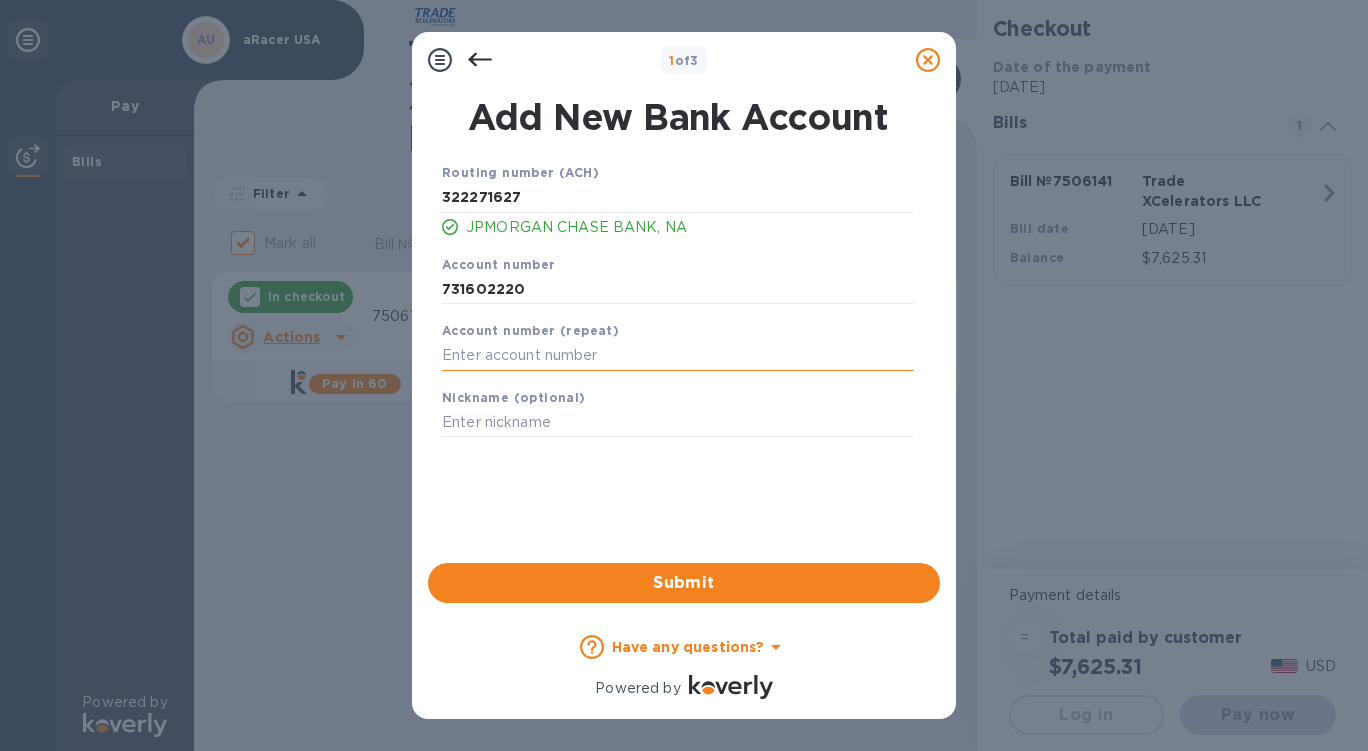 click at bounding box center [678, 356] 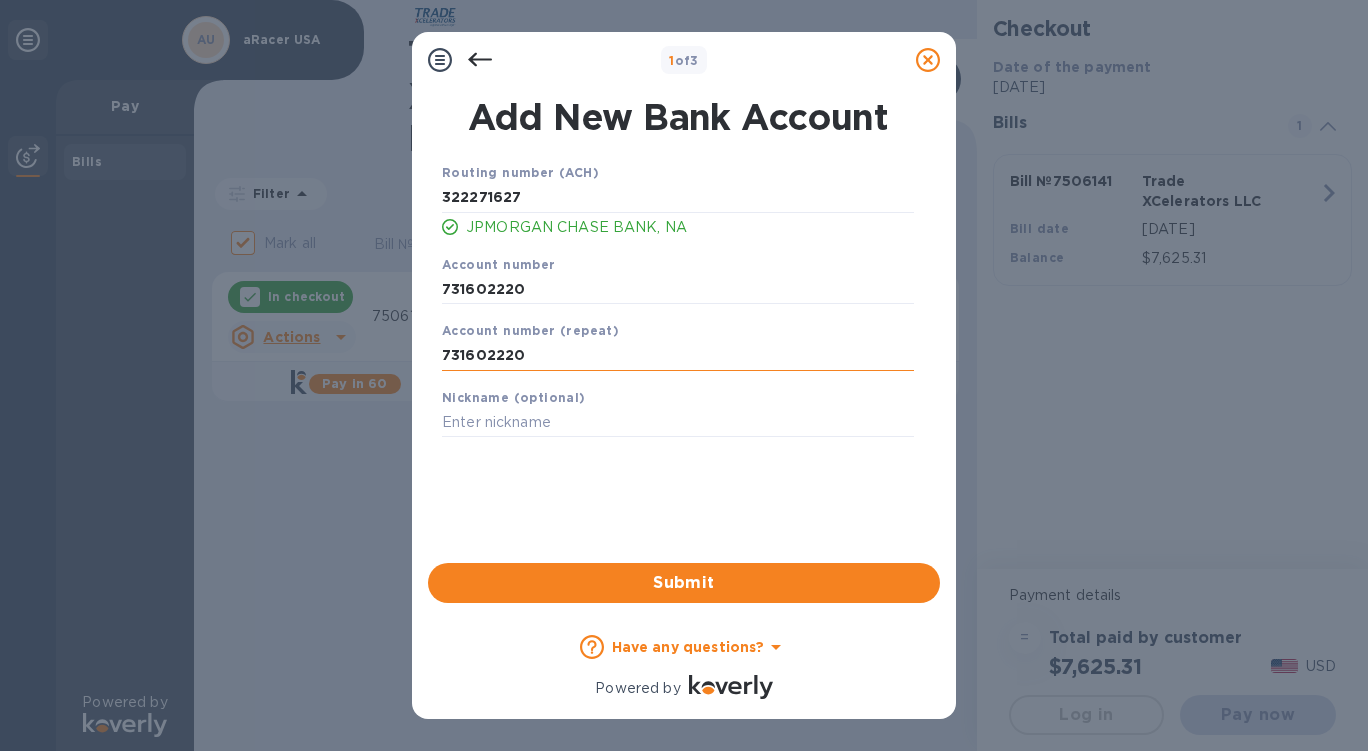 type on "731602220" 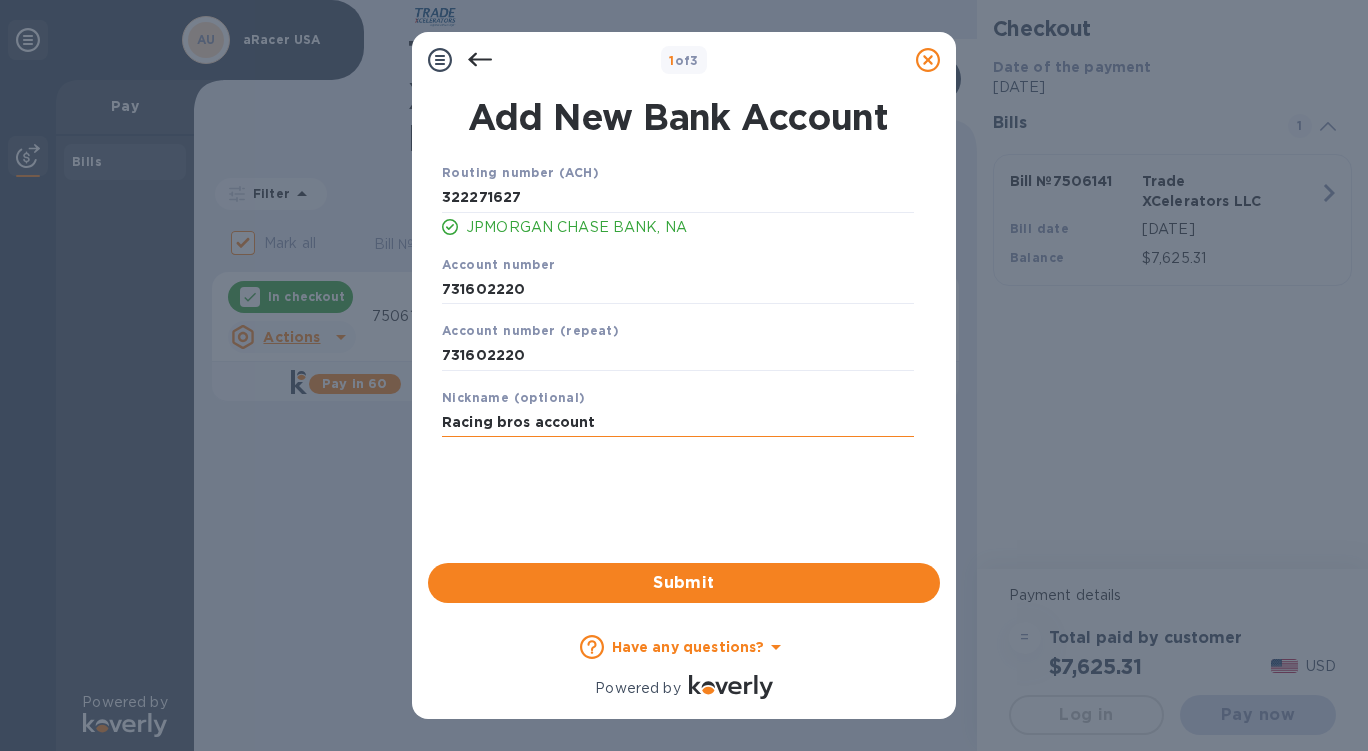 click on "Racing bros account" at bounding box center [678, 423] 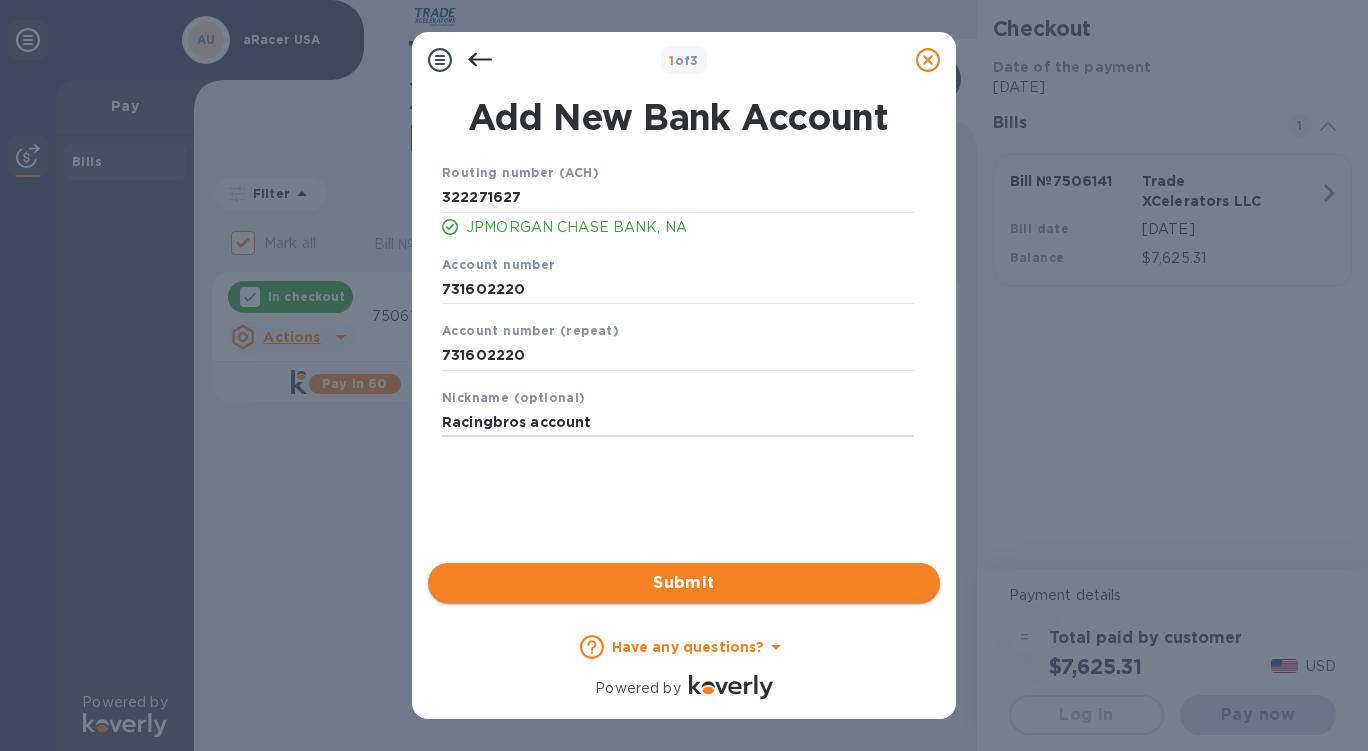 type on "Racingbros account" 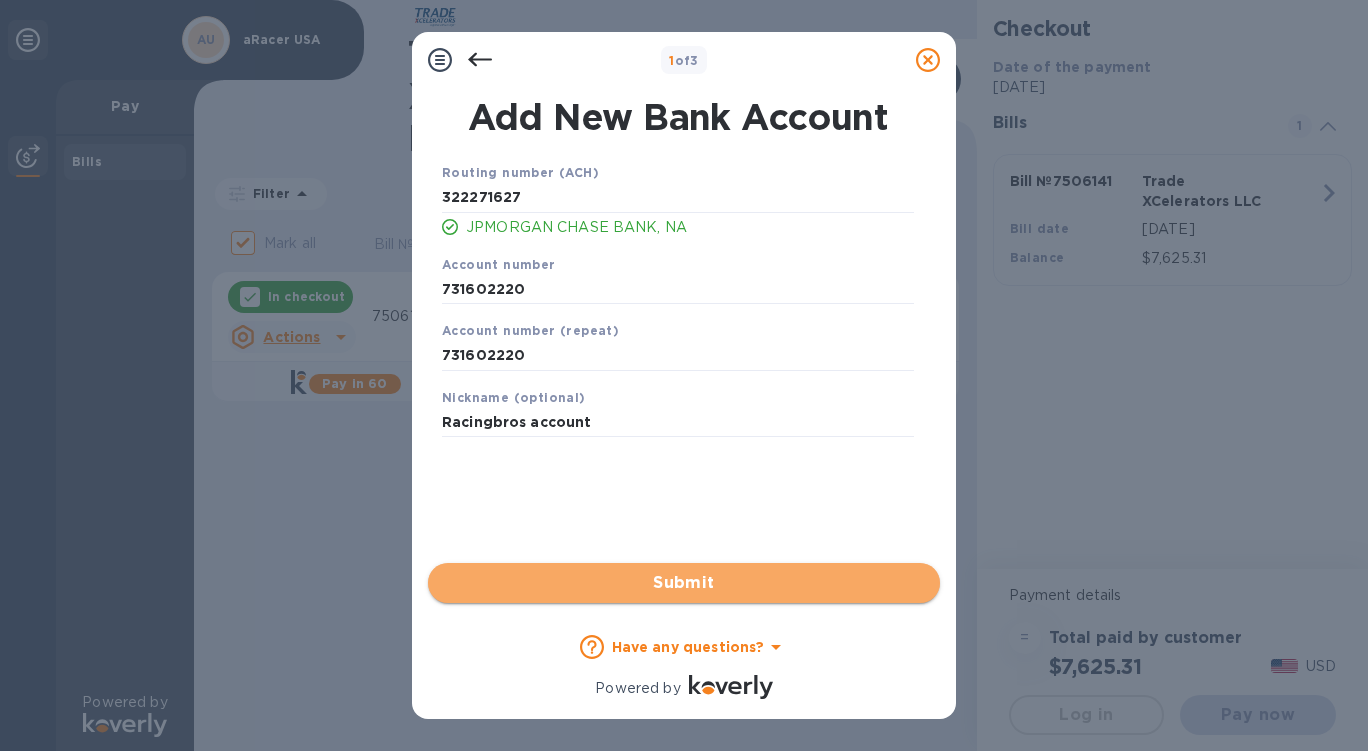 click on "Submit" at bounding box center [684, 583] 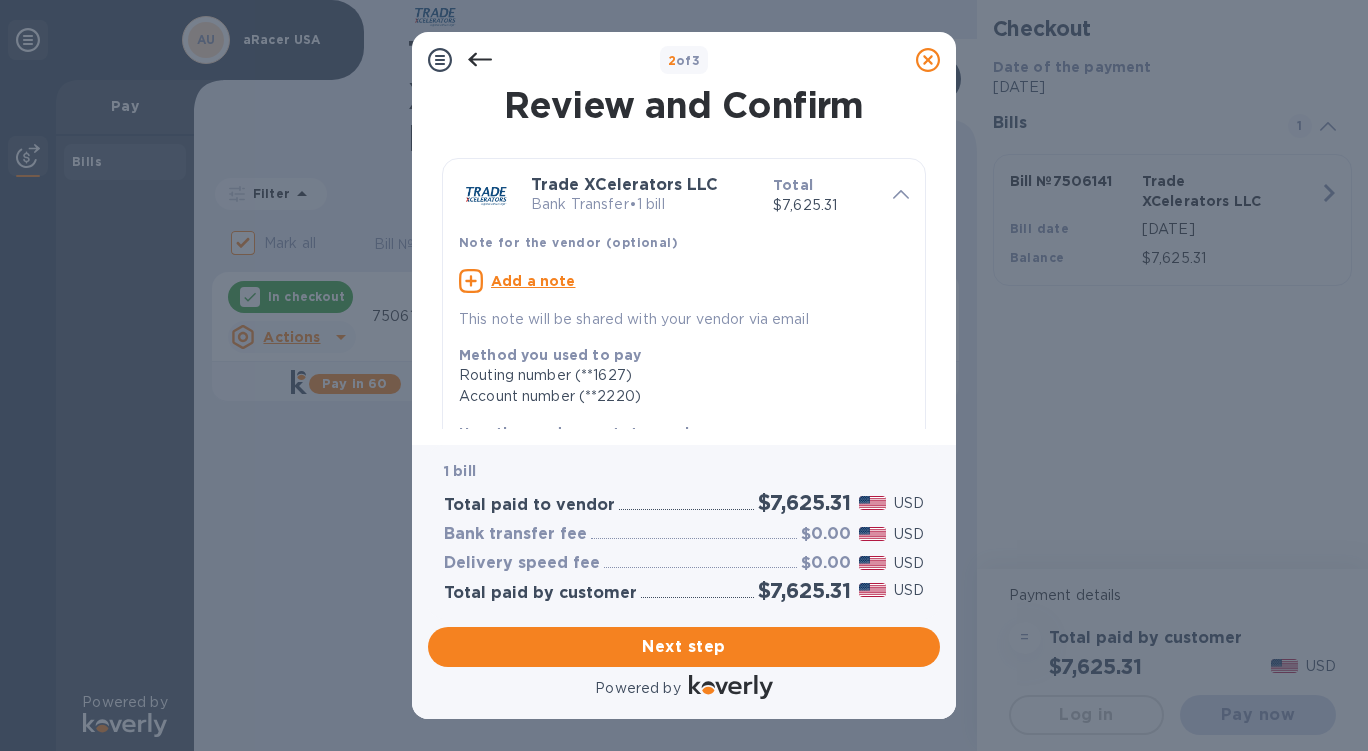 click on "Method you used to pay Routing number (**1627)  Account number (**2220) How the vendor wants to receive Routing number (**4131)  Account number (**9022) Payment date [DATE] Bills 1 Bill № 7506141 Trade XCelerators LLC Bill date [DATE] Balance $7,625.31" at bounding box center [684, 541] 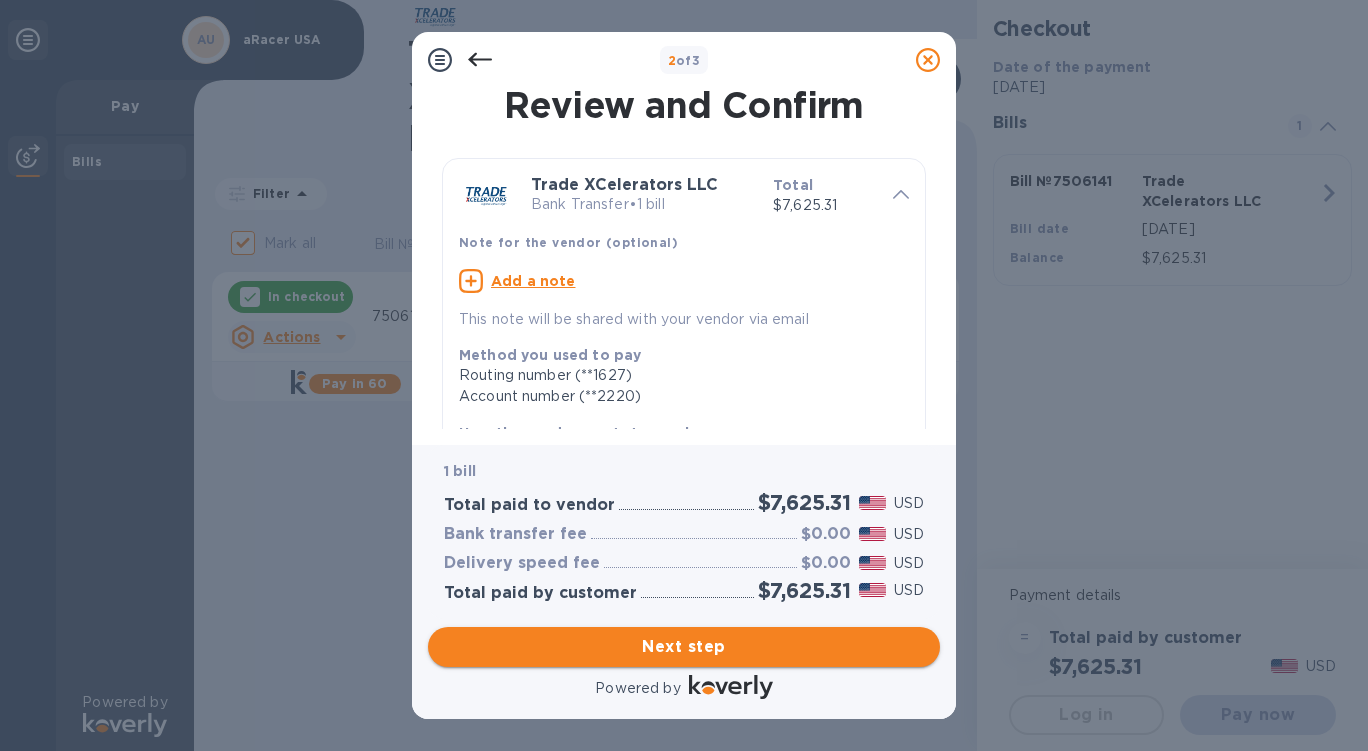 click on "Next step" at bounding box center (684, 647) 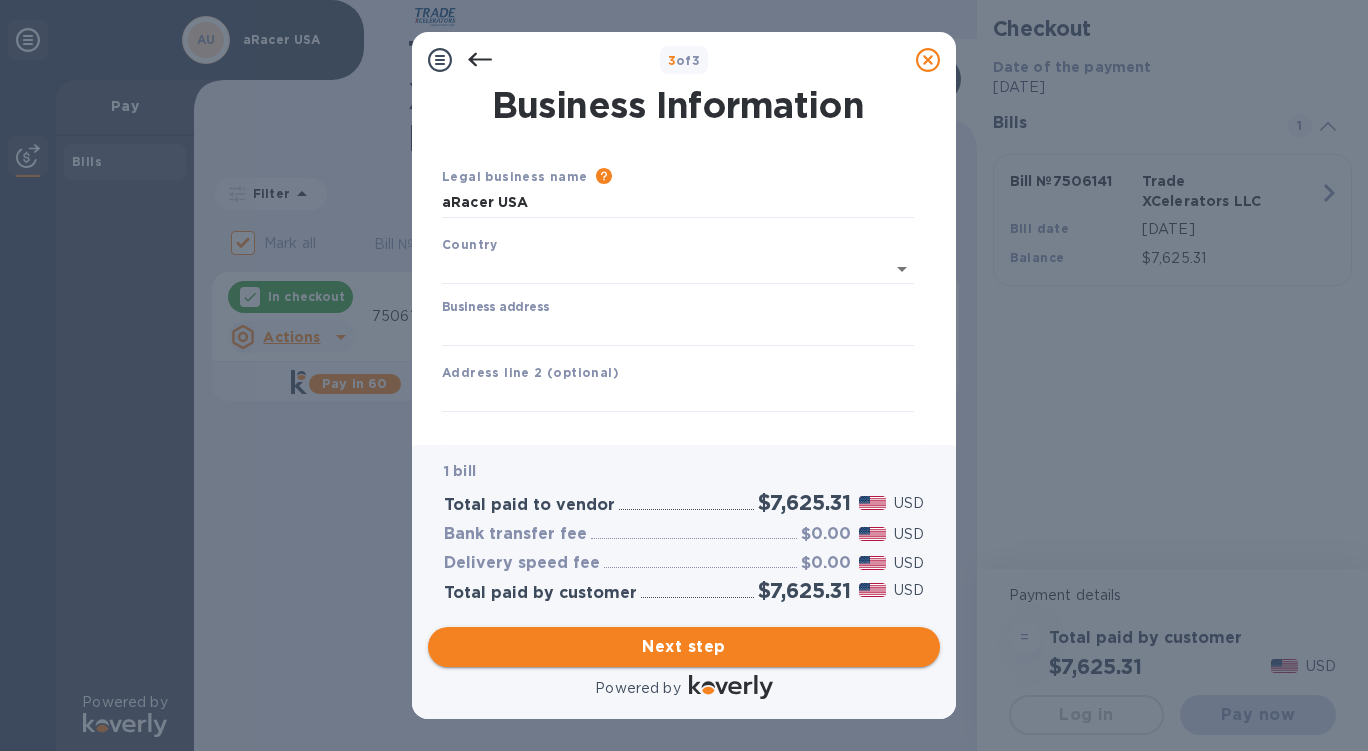 type on "[GEOGRAPHIC_DATA]" 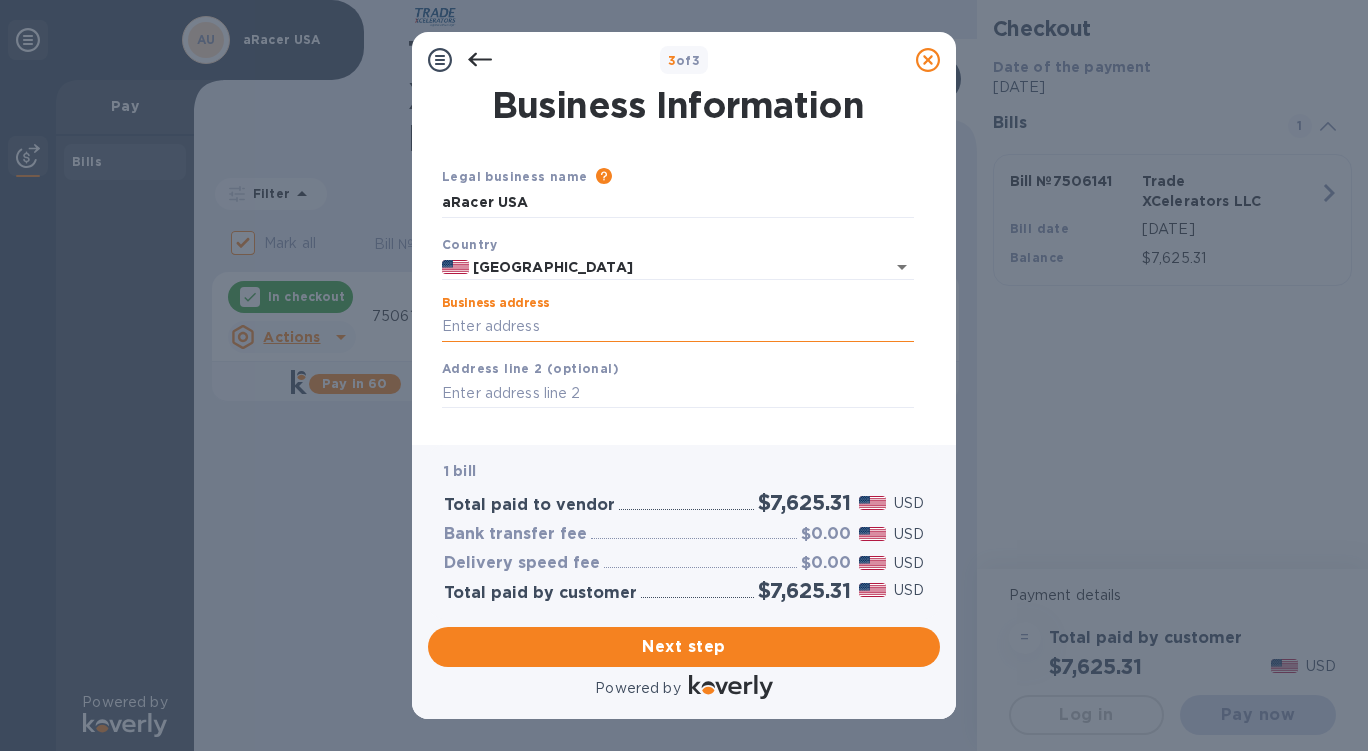 click on "Business address" at bounding box center (678, 327) 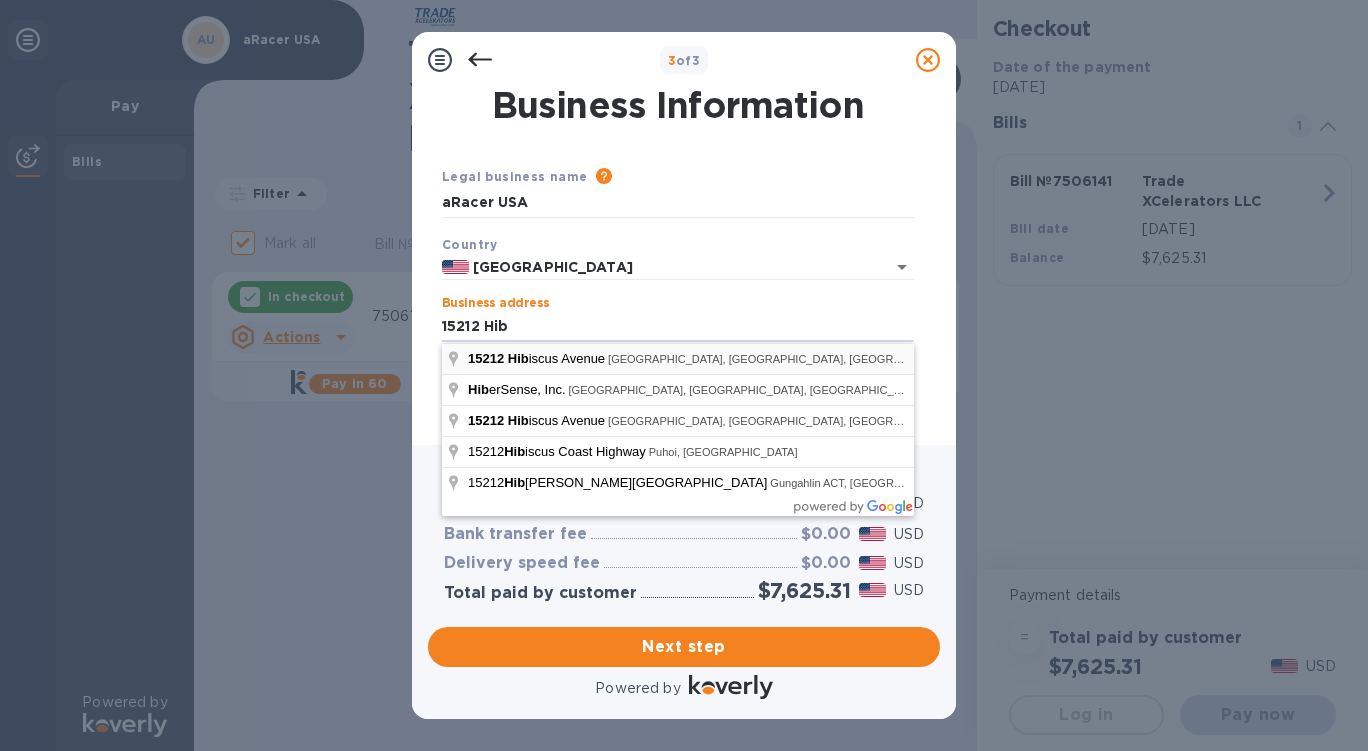 type on "[STREET_ADDRESS]" 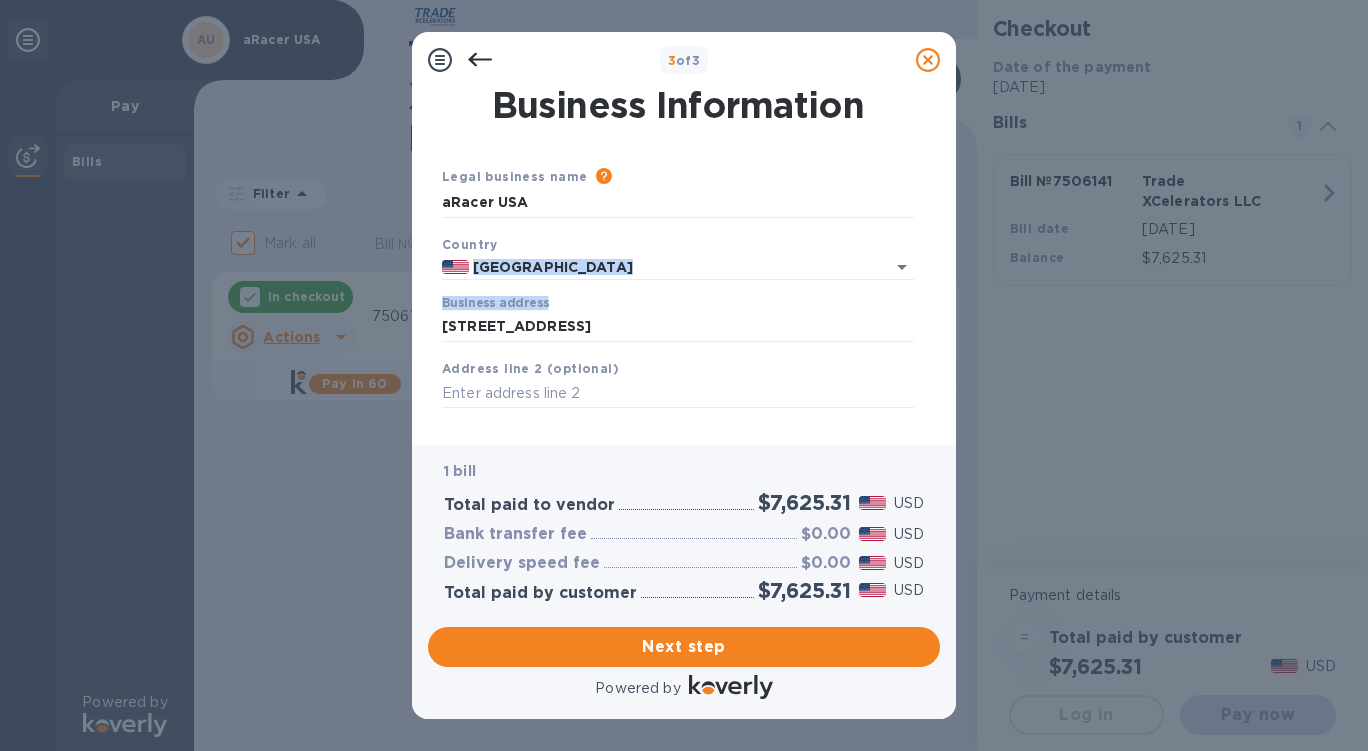 drag, startPoint x: 941, startPoint y: 275, endPoint x: 938, endPoint y: 304, distance: 29.15476 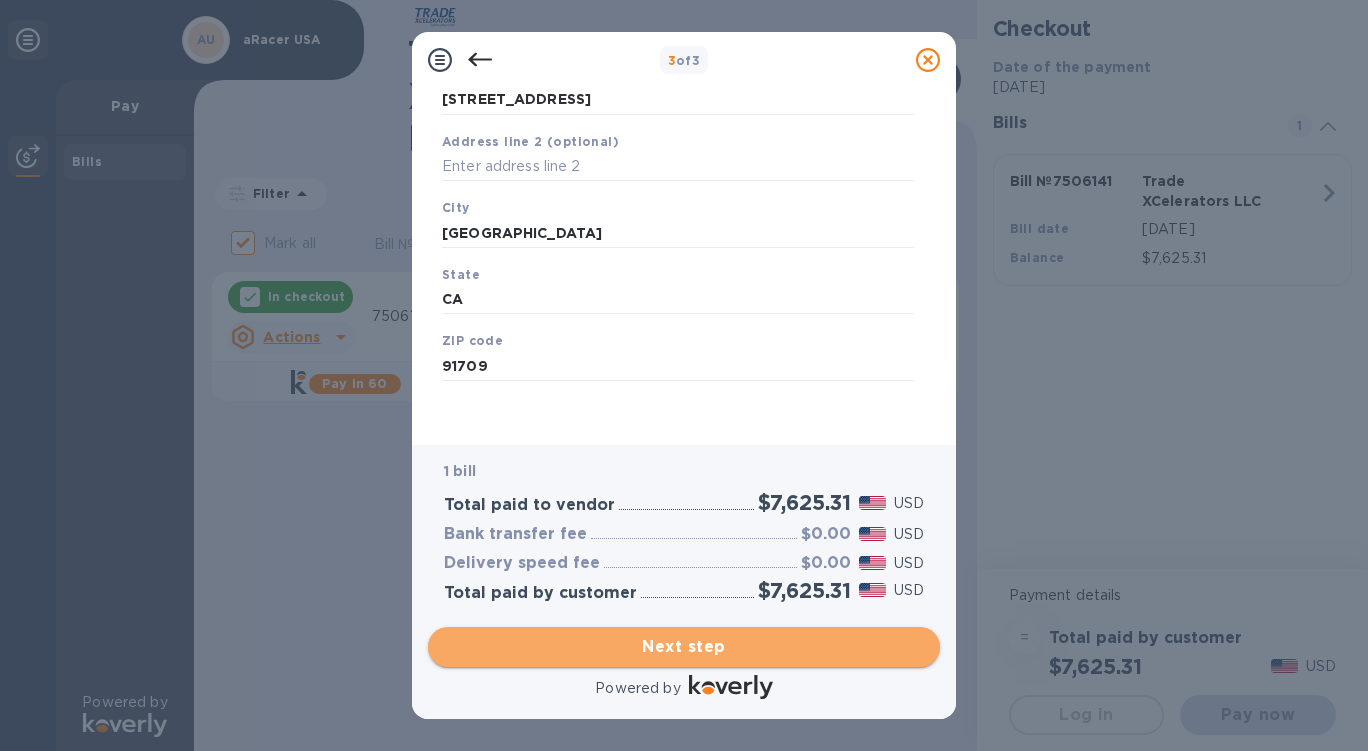 click on "Next step" at bounding box center [684, 647] 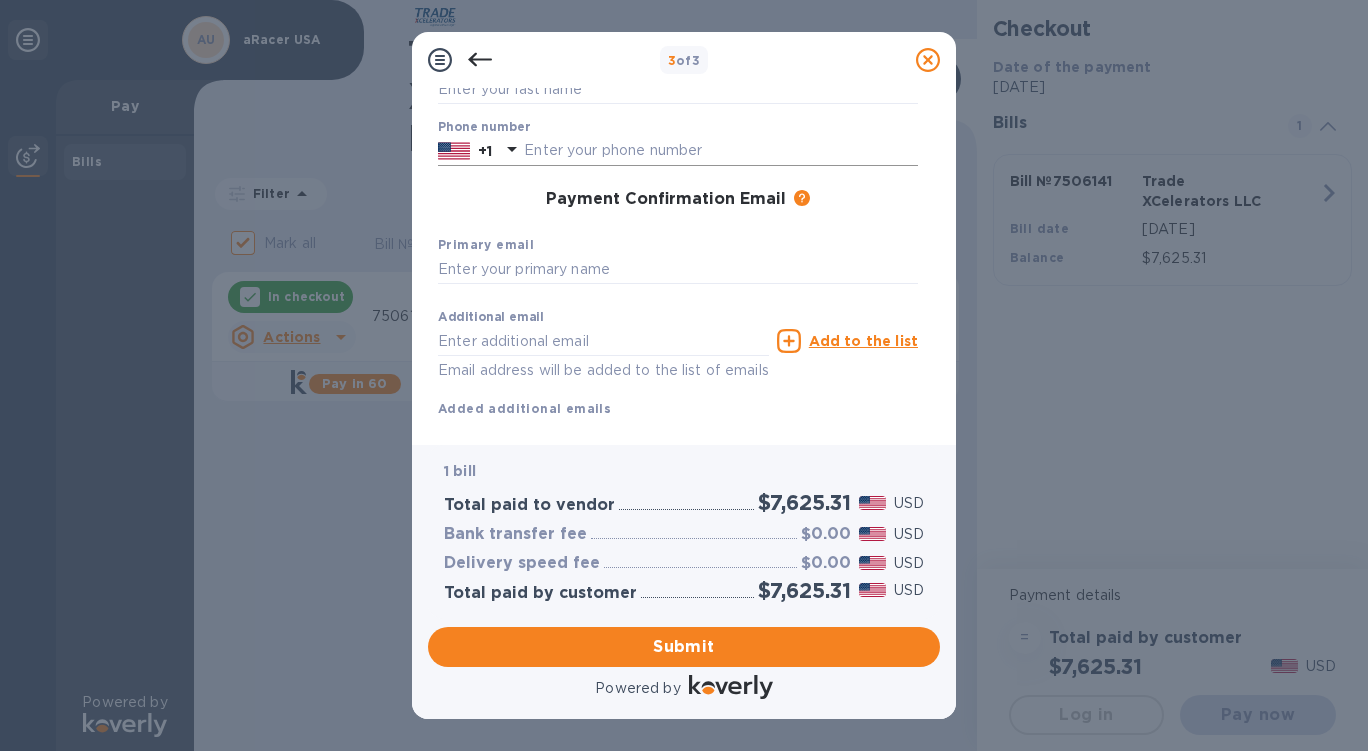 click at bounding box center (721, 151) 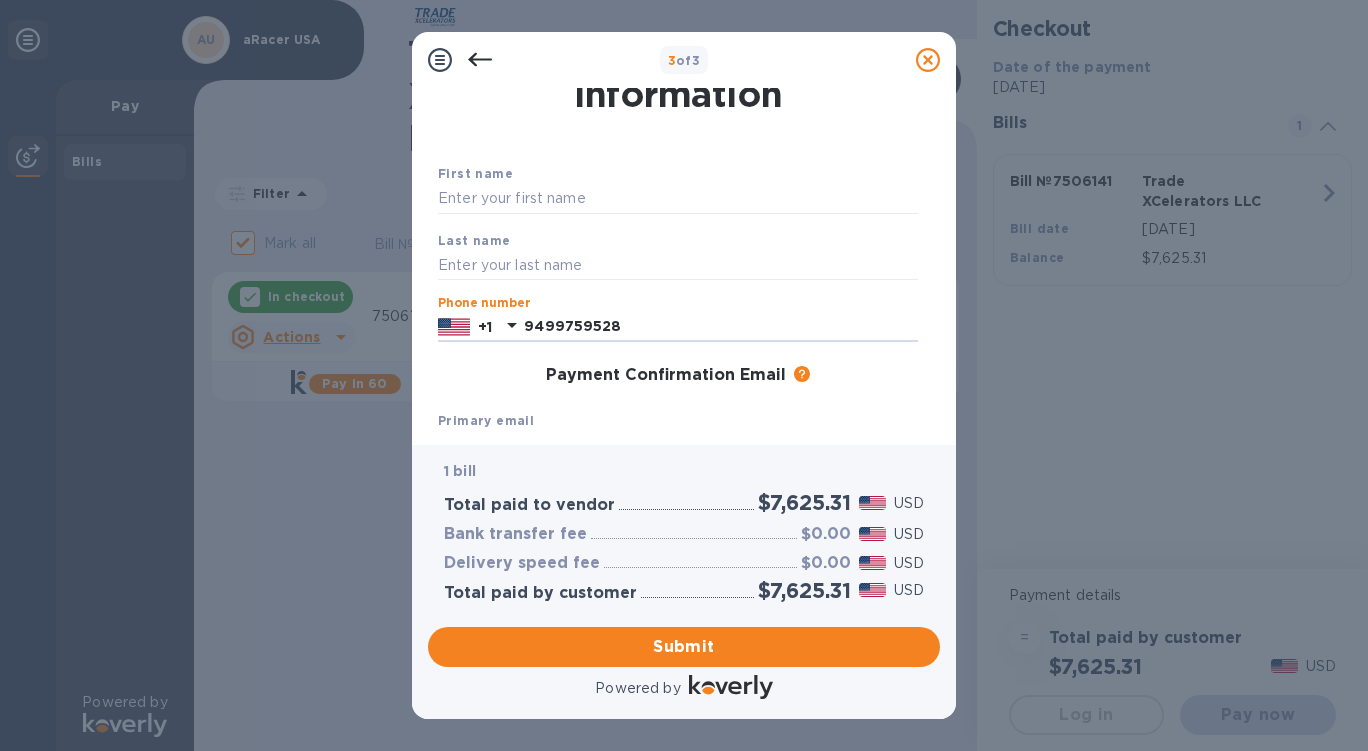 scroll, scrollTop: 0, scrollLeft: 0, axis: both 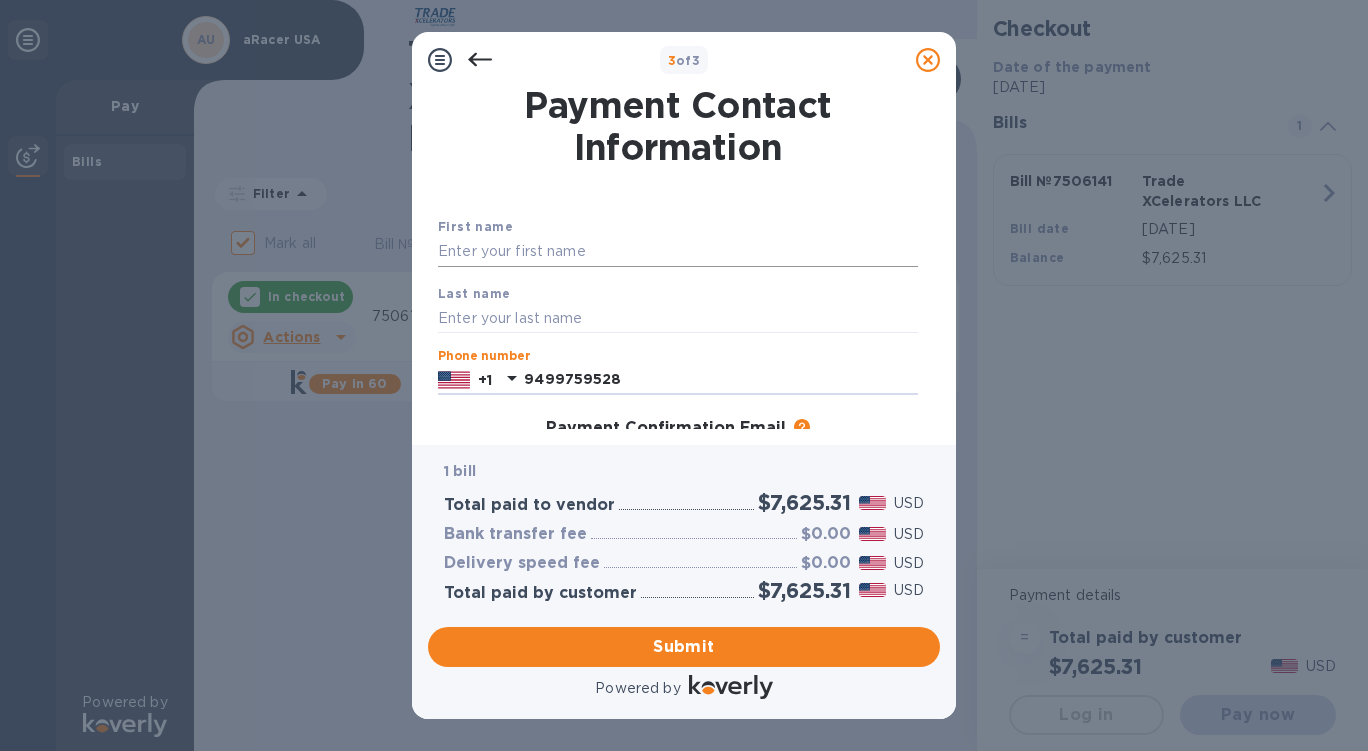 type on "9499759528" 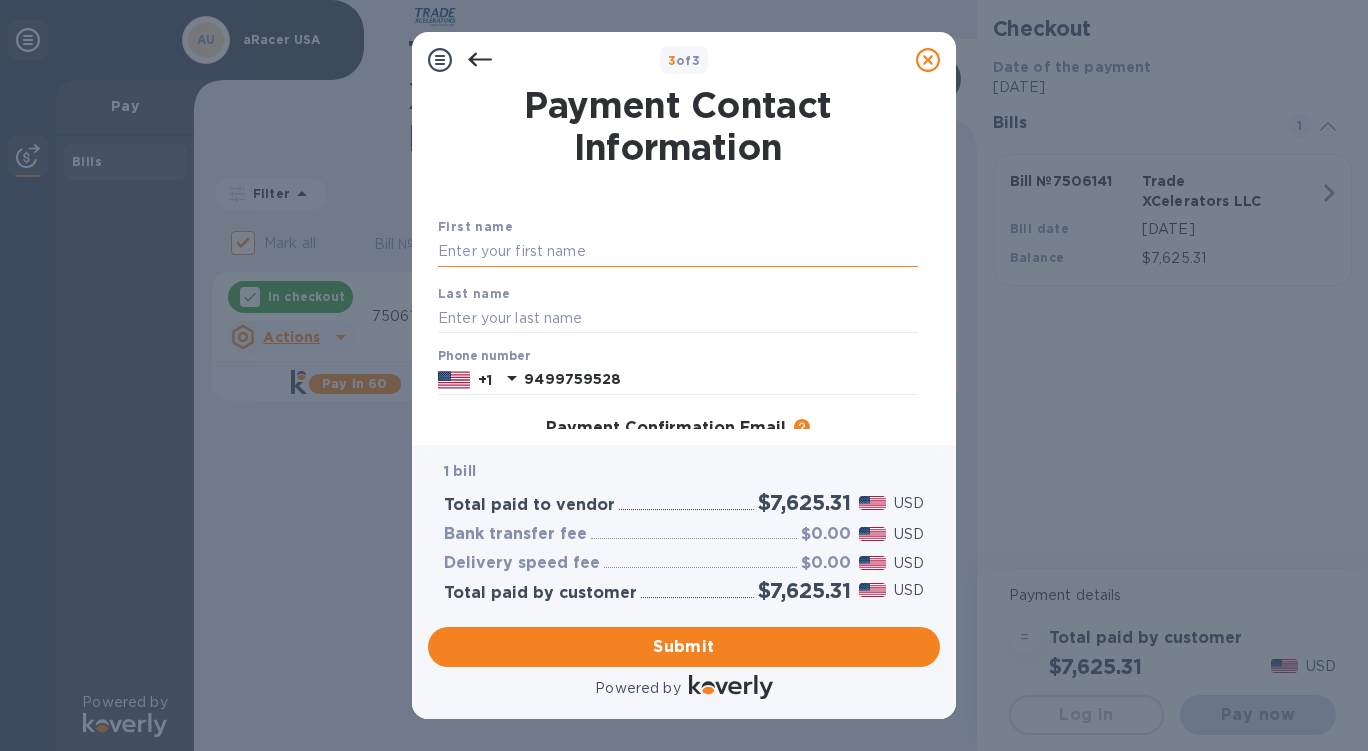 click at bounding box center (678, 252) 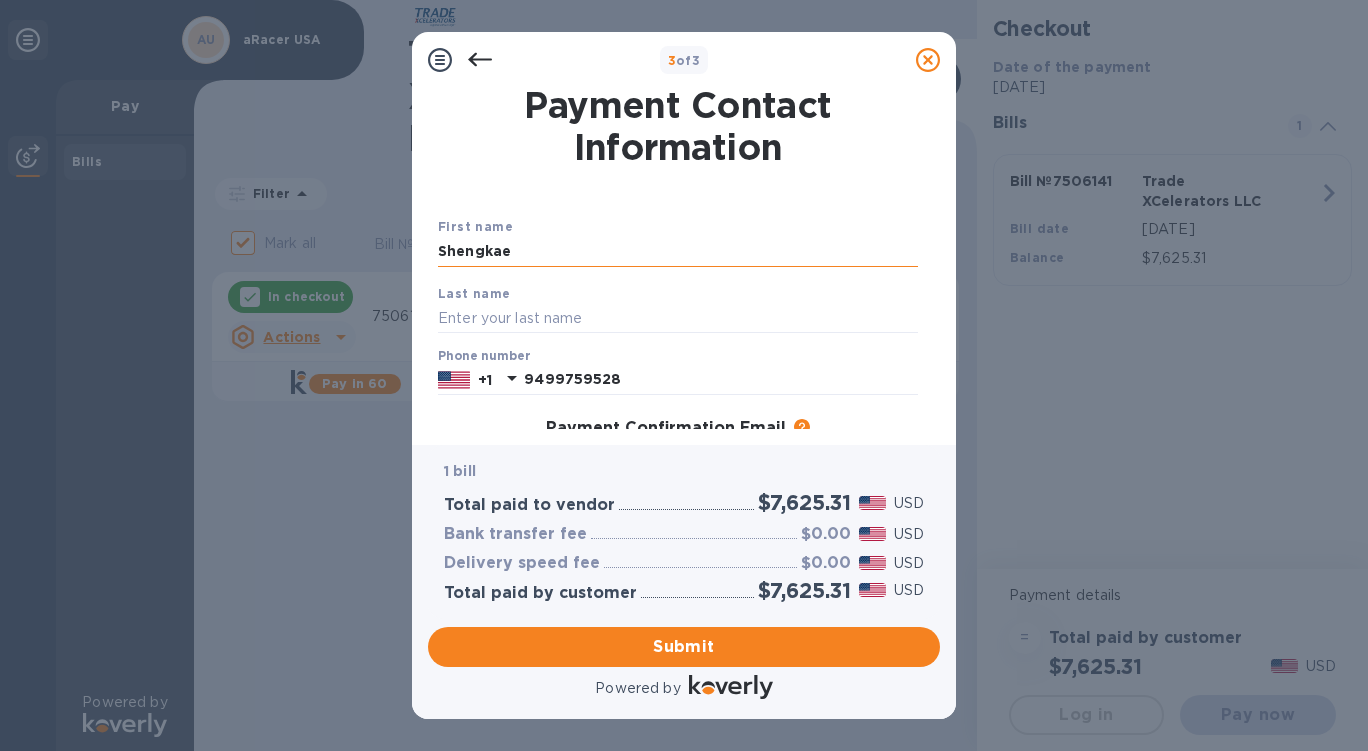 type on "Shengkae" 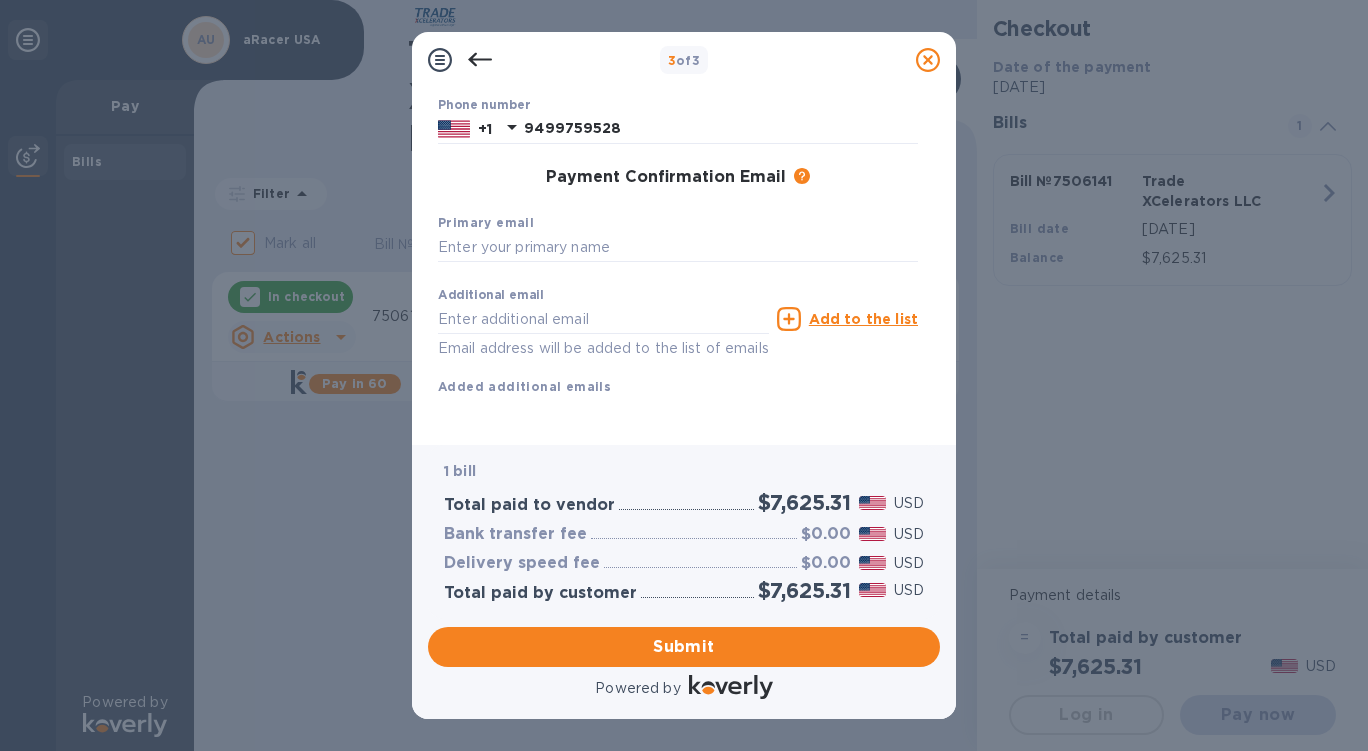 scroll, scrollTop: 276, scrollLeft: 0, axis: vertical 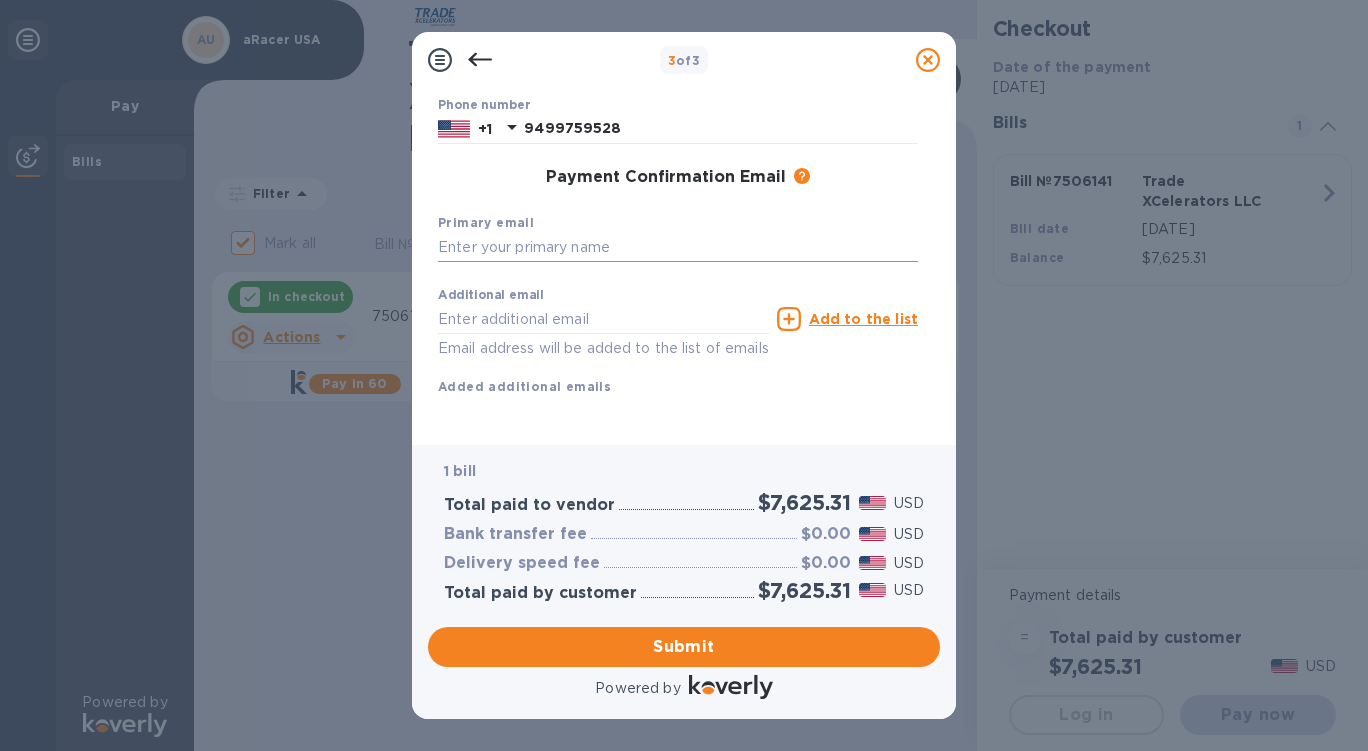 type on "[PERSON_NAME]" 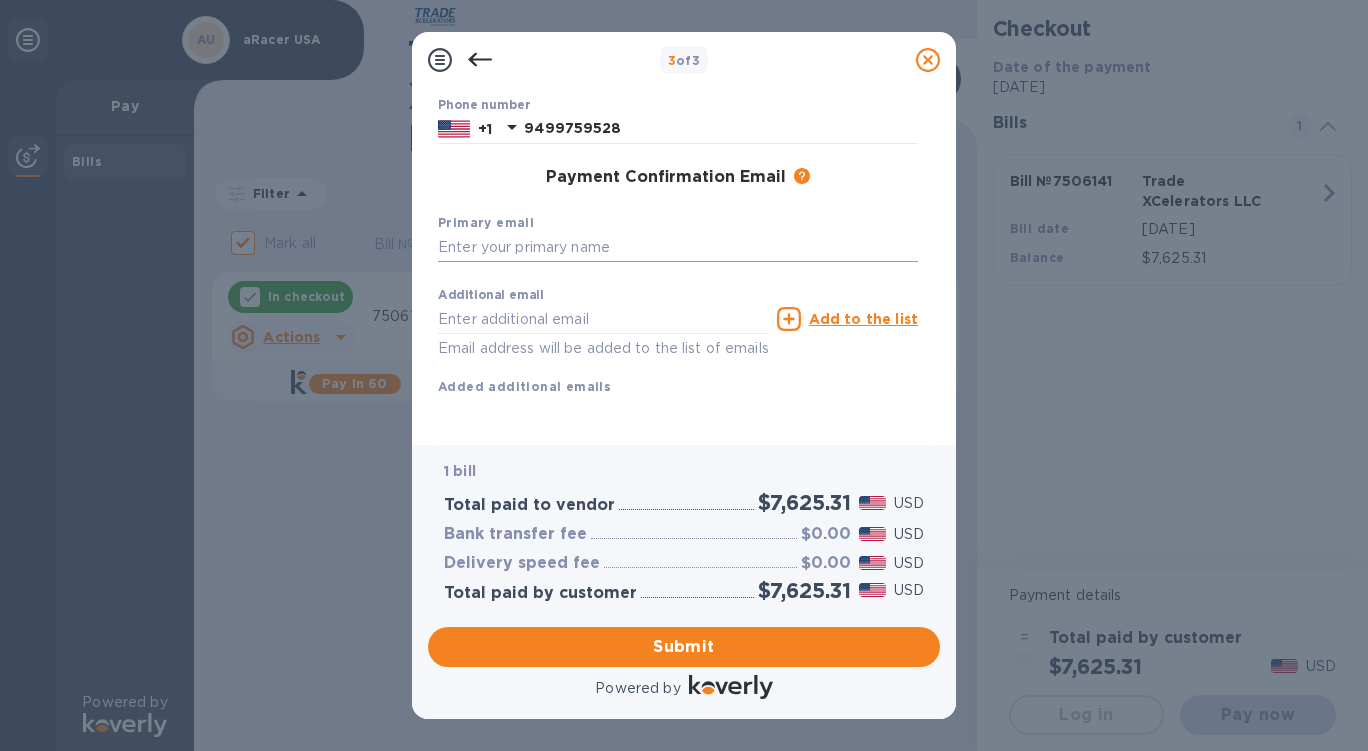 click at bounding box center (678, 248) 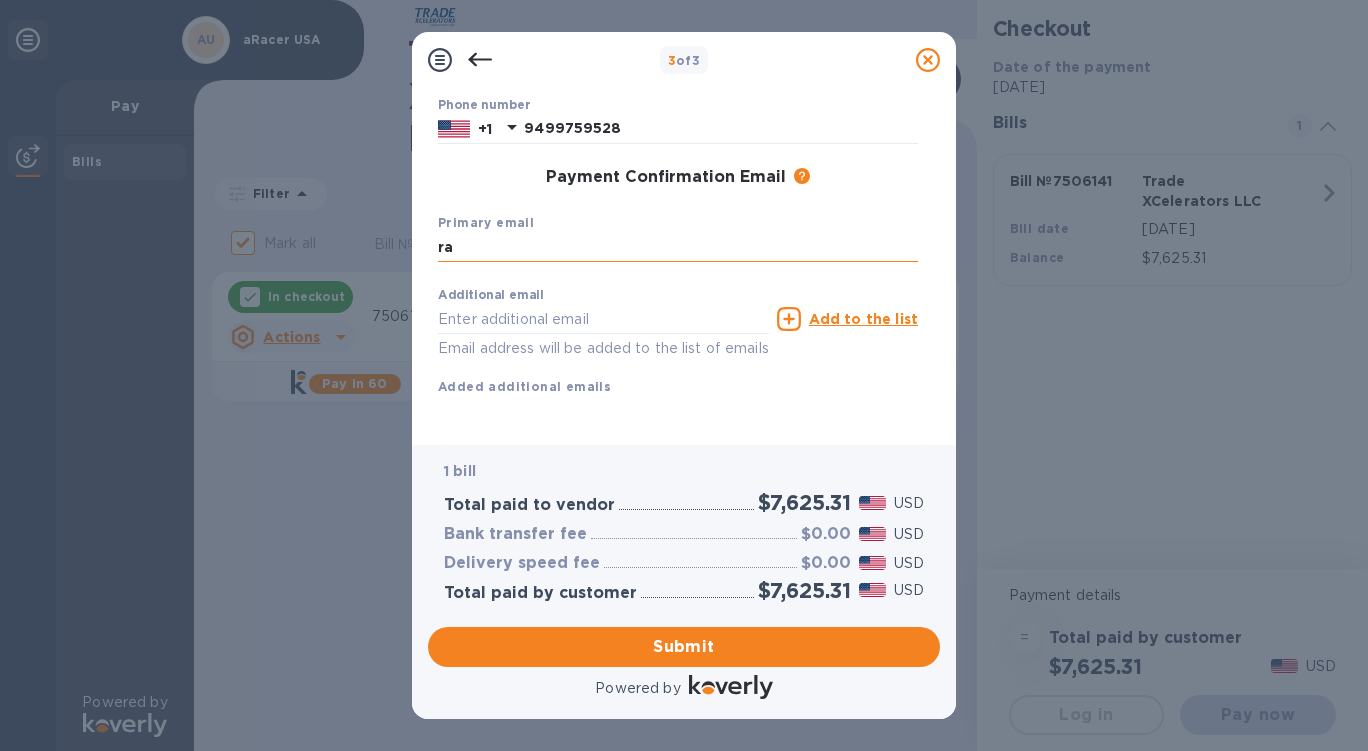 type on "r" 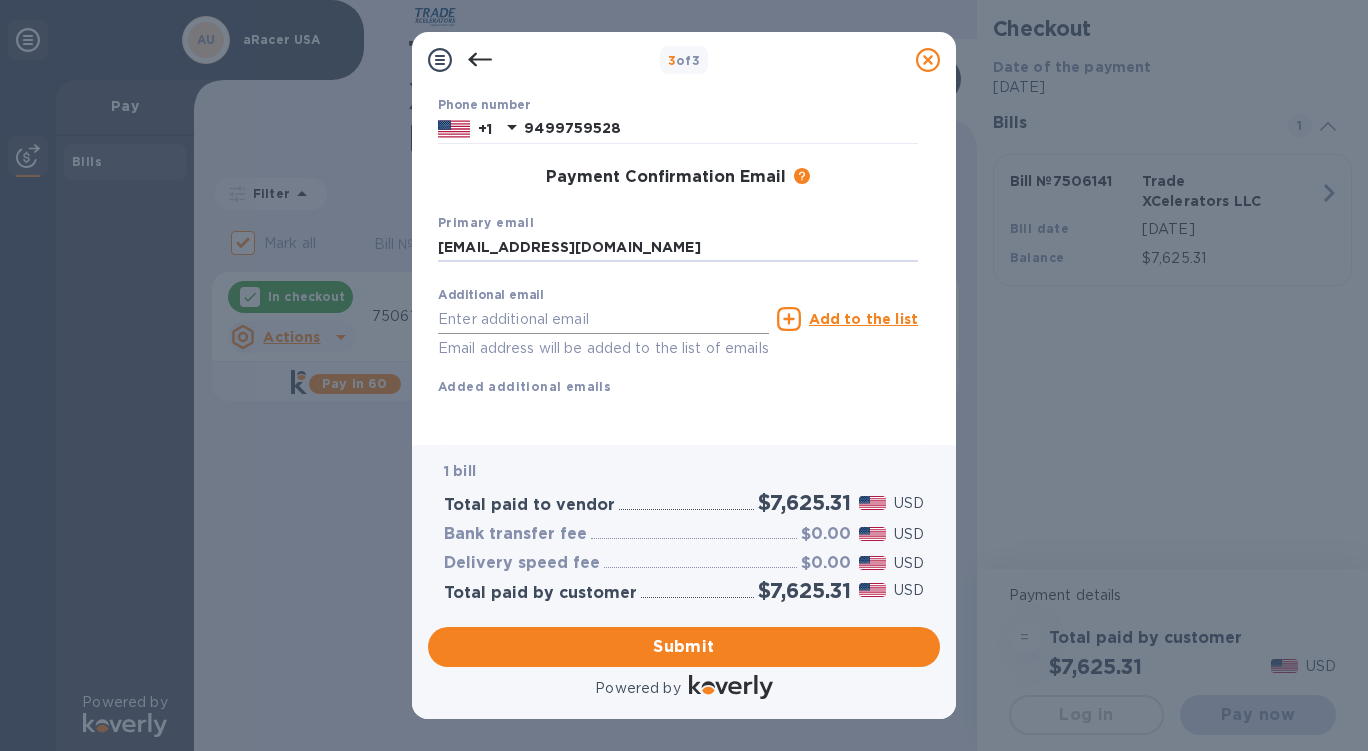 type on "[EMAIL_ADDRESS][DOMAIN_NAME]" 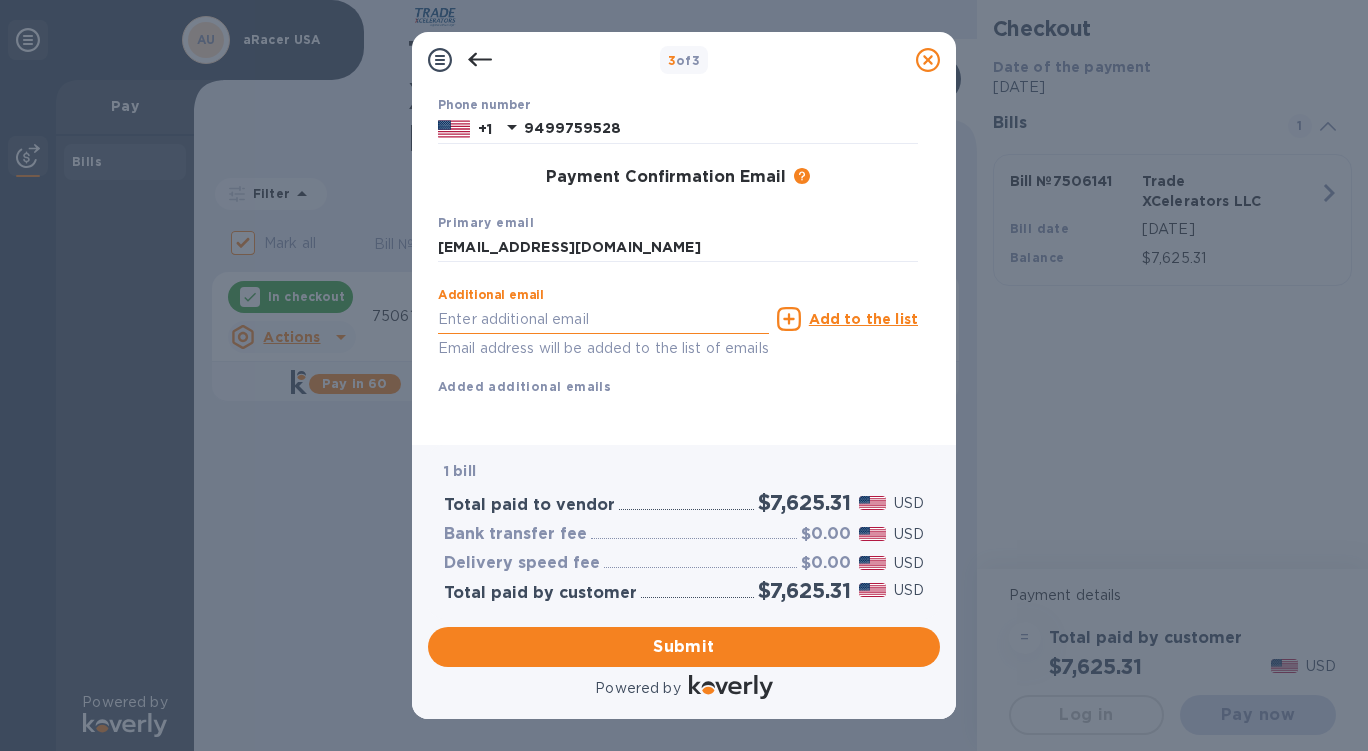 click at bounding box center [603, 319] 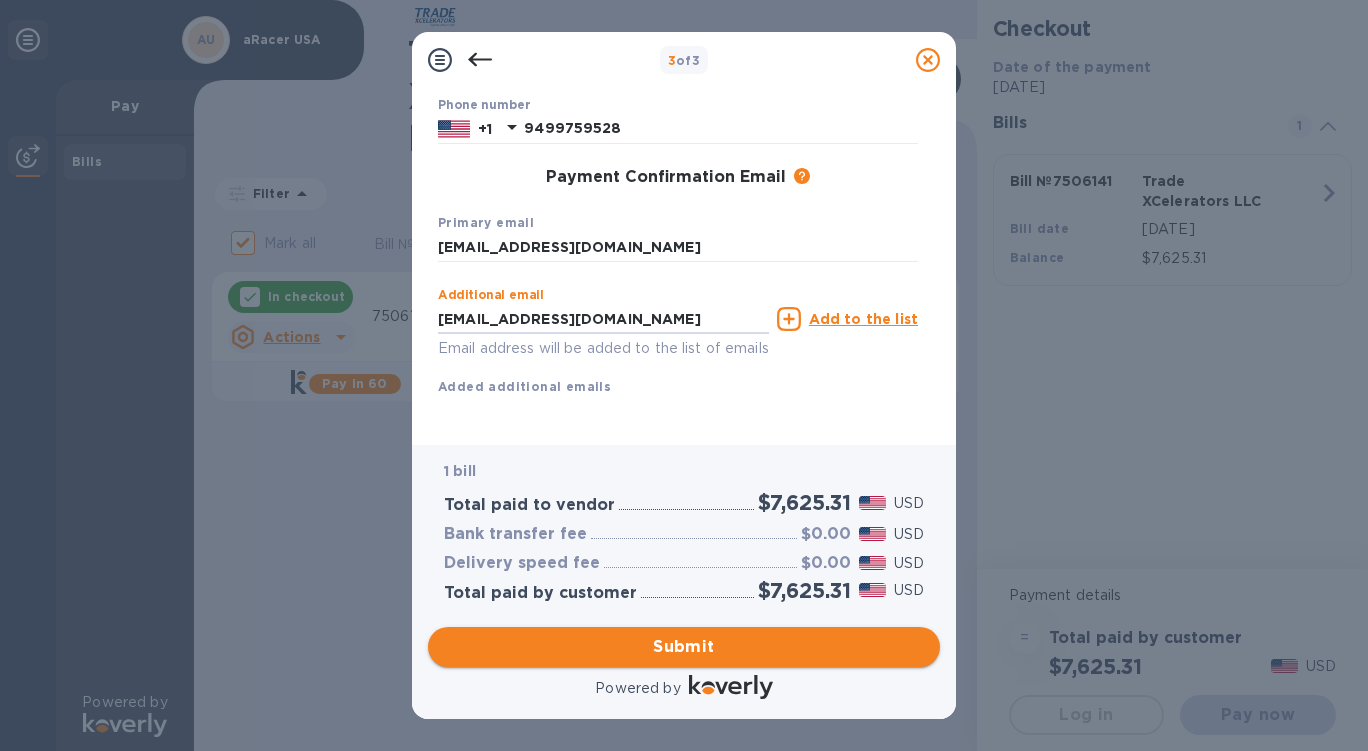 type on "[EMAIL_ADDRESS][DOMAIN_NAME]" 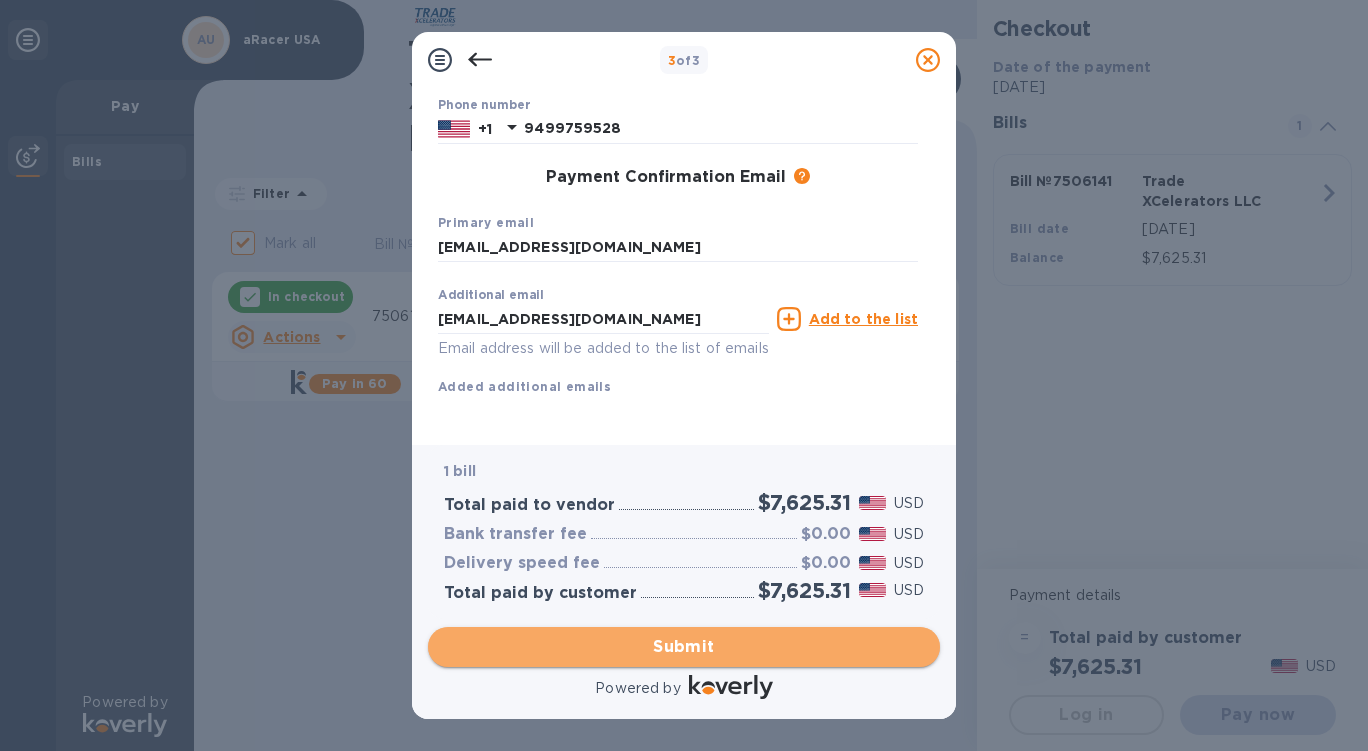 click on "Submit" at bounding box center [684, 647] 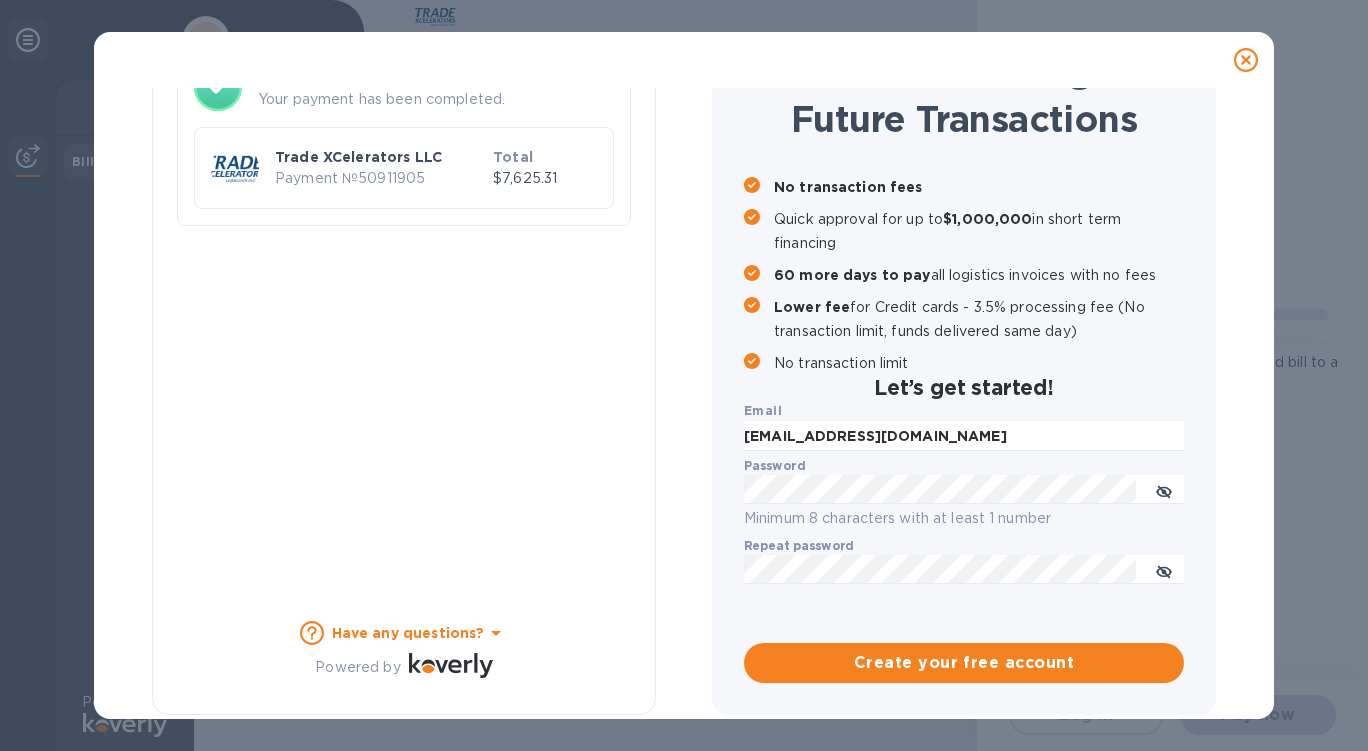 checkbox on "false" 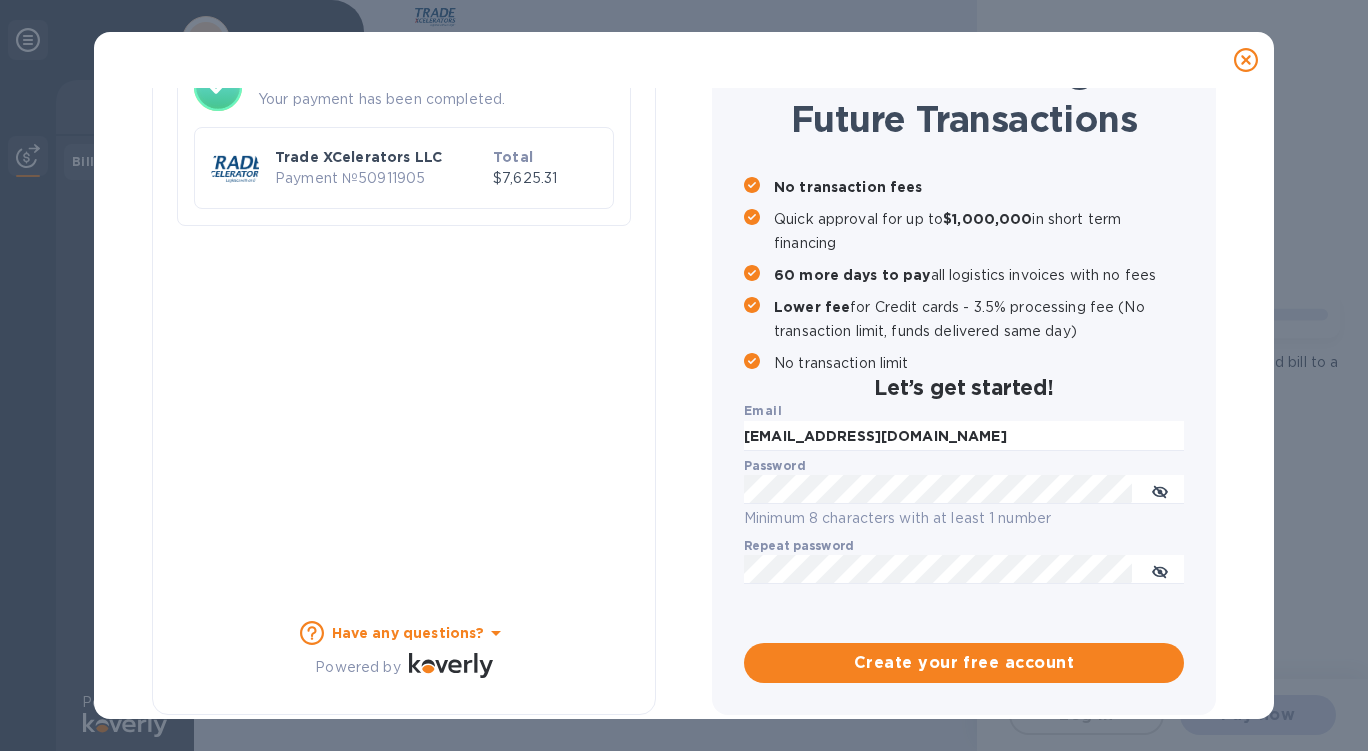 scroll, scrollTop: 169, scrollLeft: 0, axis: vertical 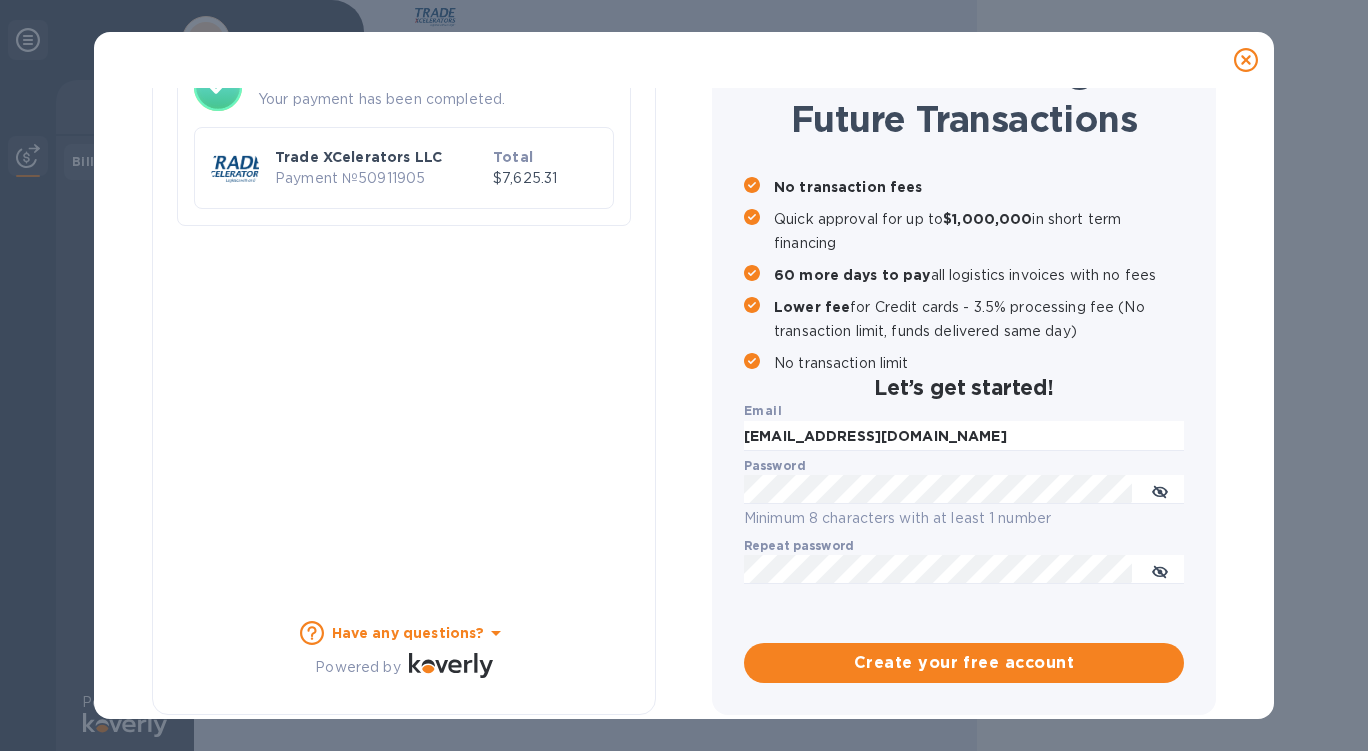 click on "Payment Result Success Your payment has been completed. Trade XCelerators LLC Payment № 50911905 Total $7,625.31 Have any questions? Powered by" at bounding box center [404, 319] 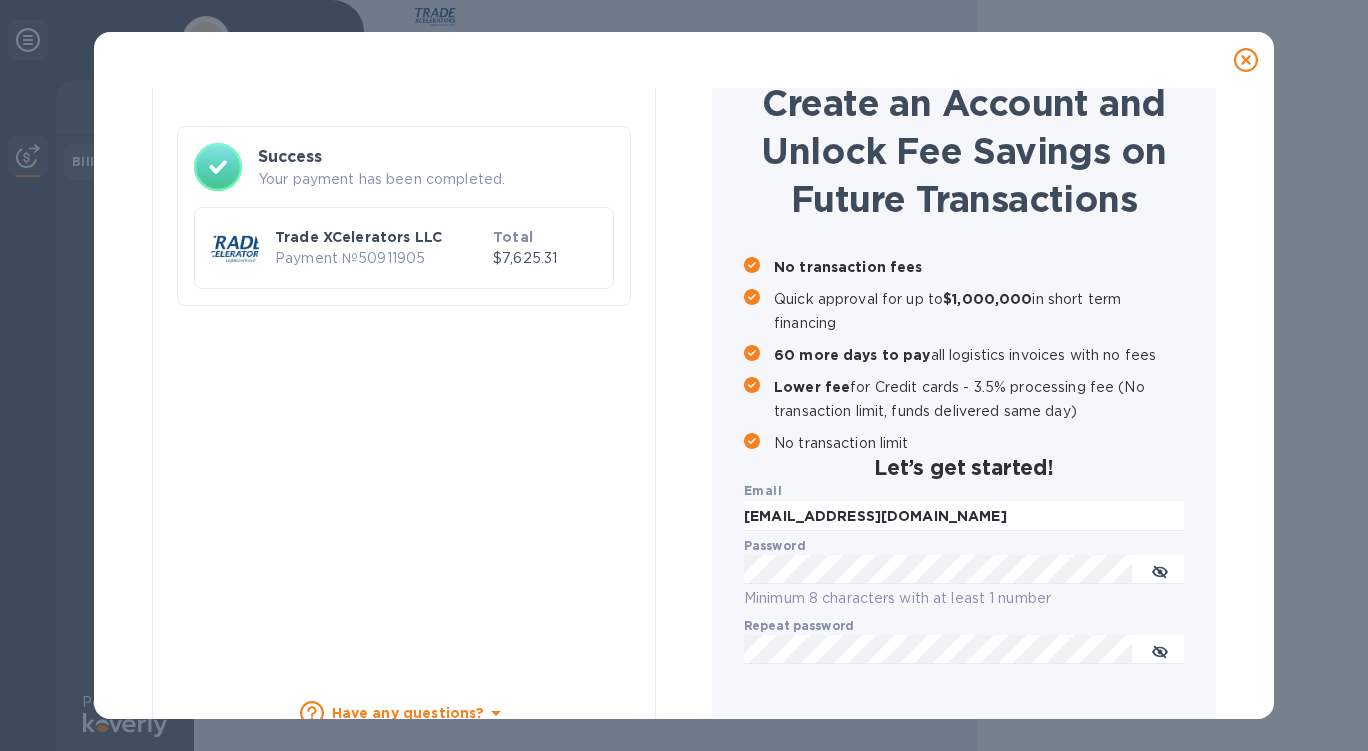 scroll, scrollTop: 0, scrollLeft: 0, axis: both 